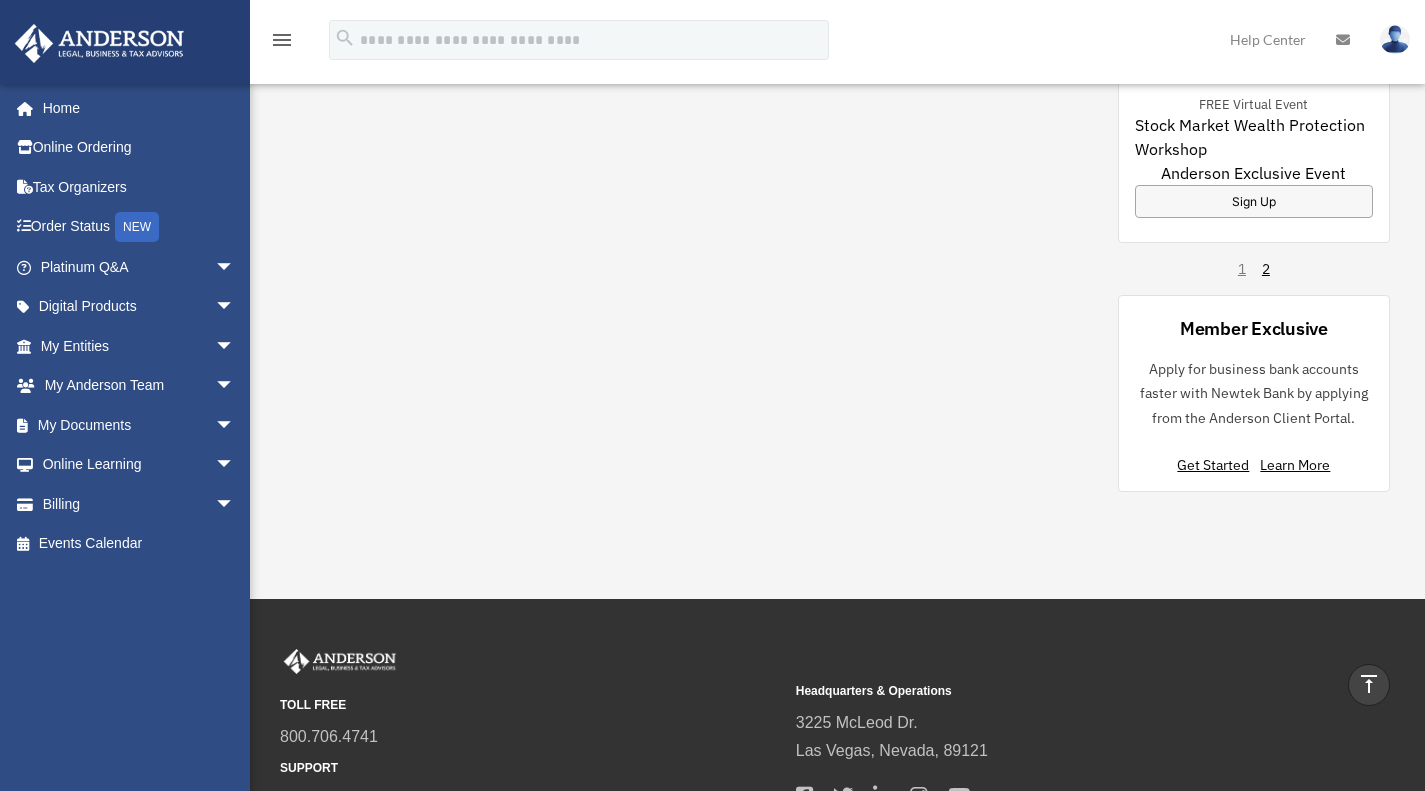 scroll, scrollTop: 1695, scrollLeft: 0, axis: vertical 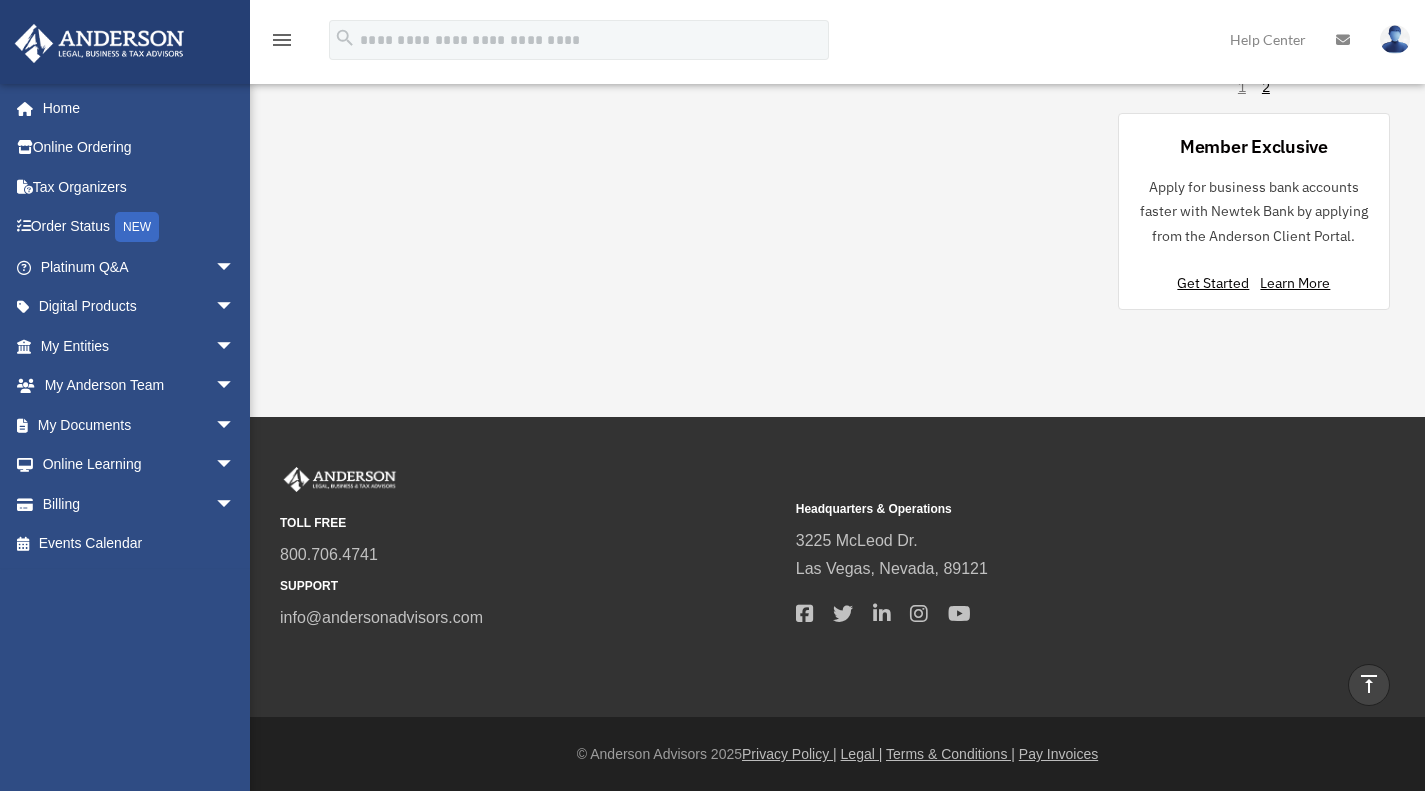 click on "My Documents arrow_drop_down" at bounding box center [139, 425] 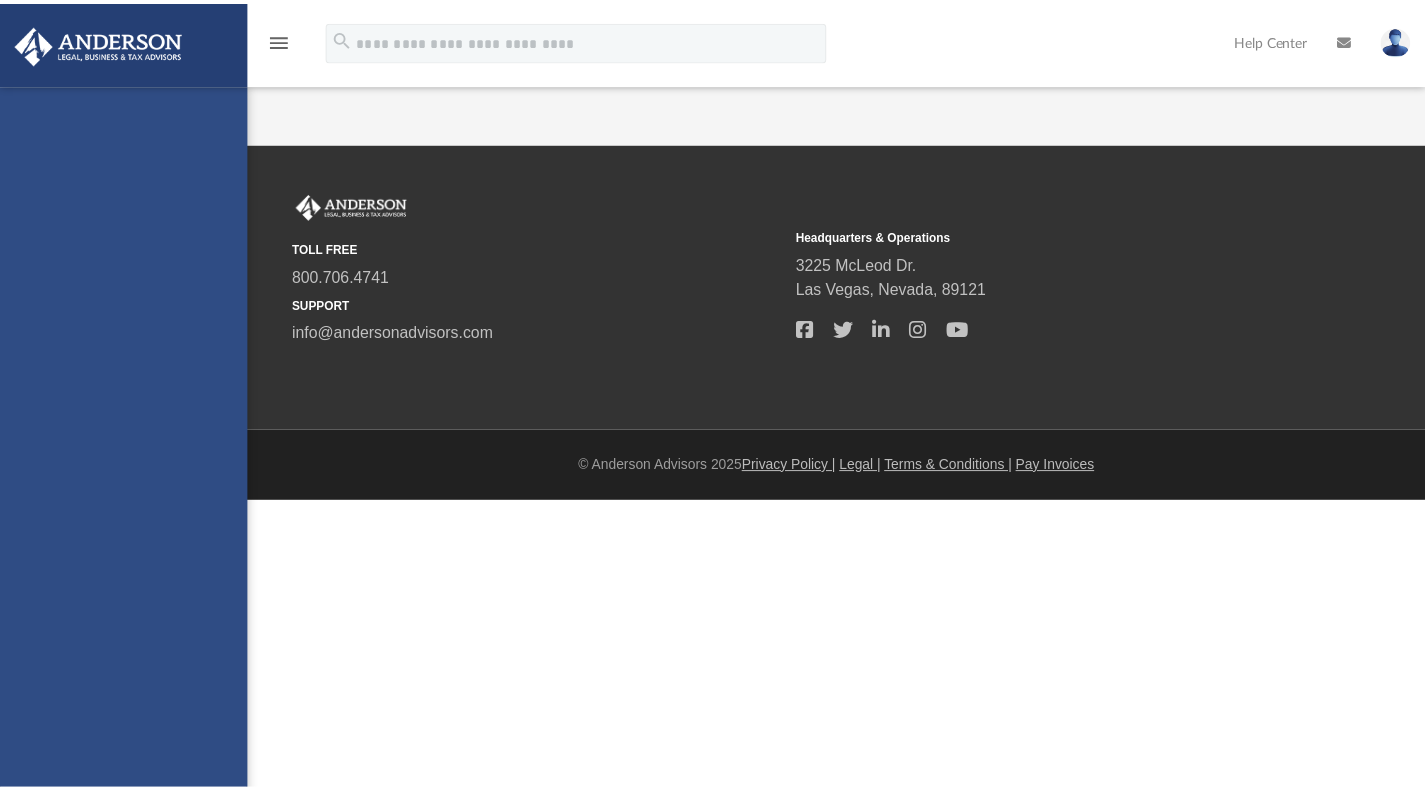 scroll, scrollTop: 0, scrollLeft: 0, axis: both 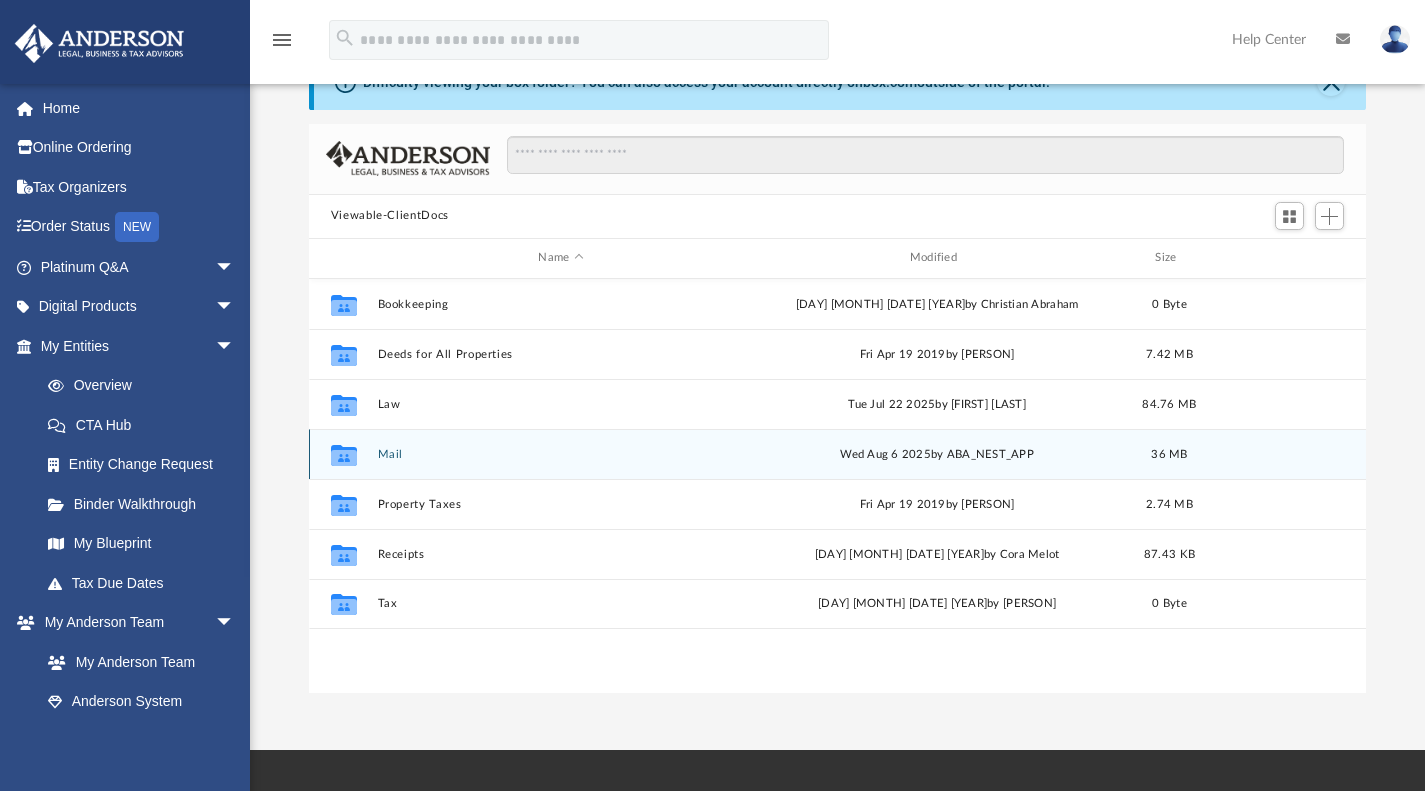 click on "Collaborated Folder Mail Wed Aug 6 2025  by ABA_NEST_APP 36 MB" at bounding box center (838, 454) 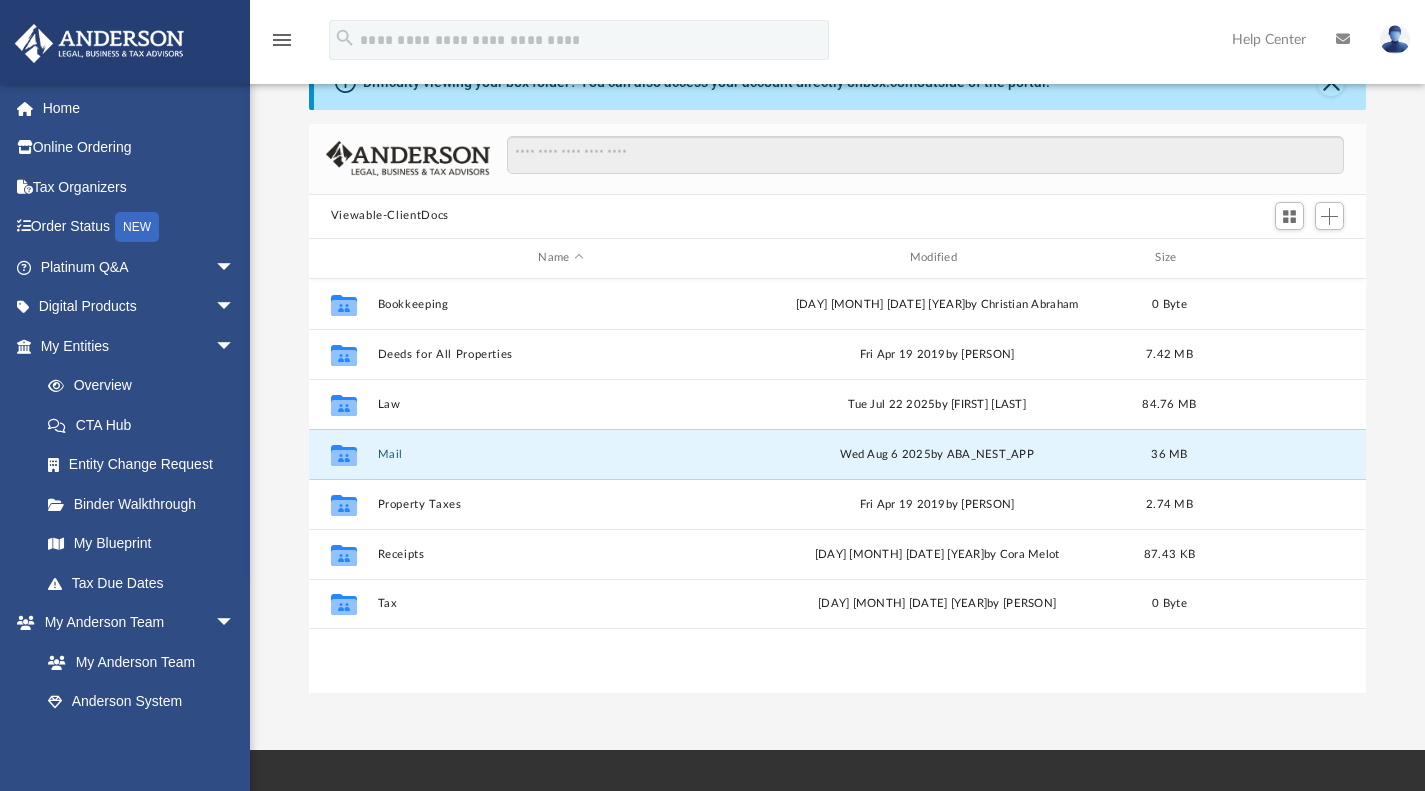 click on "Mail" at bounding box center [560, 453] 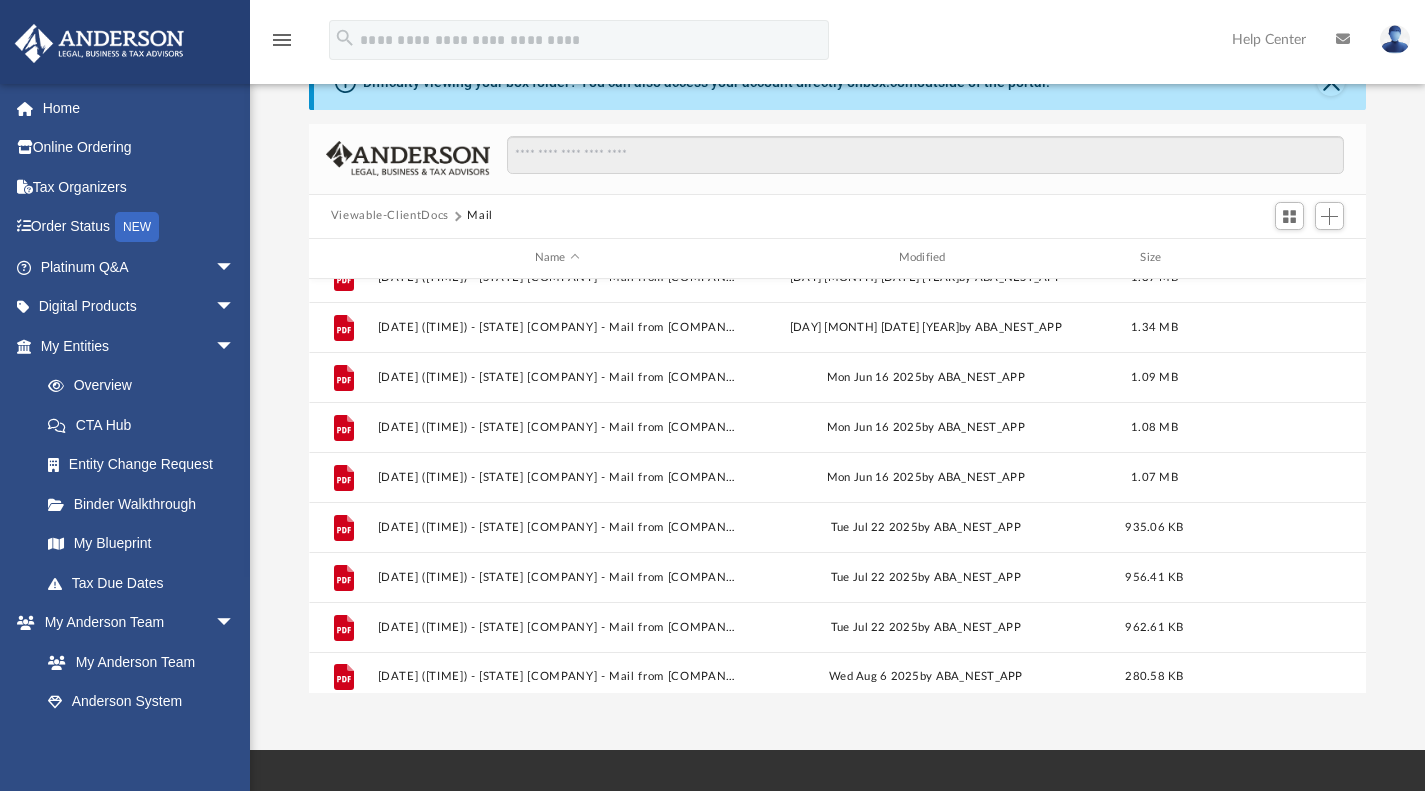 scroll, scrollTop: 1585, scrollLeft: 0, axis: vertical 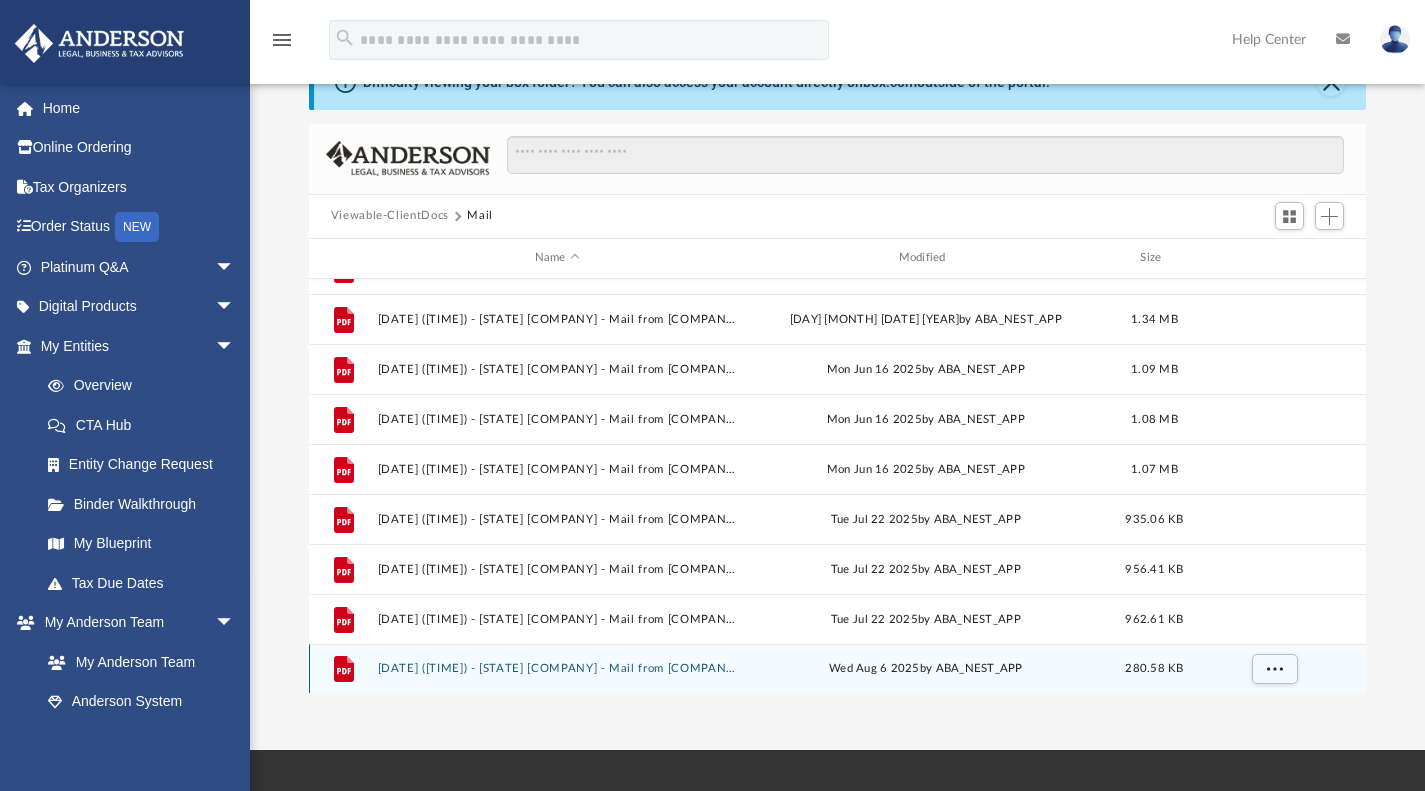 click on "File 2025.08.06 (15:31:11) - Oregon Sirena Properties, LLC - Mail from Secretary of State Corporation Division.pdf Wed Aug 6 2025  by ABA_NEST_APP 280.58 KB" at bounding box center (838, 669) 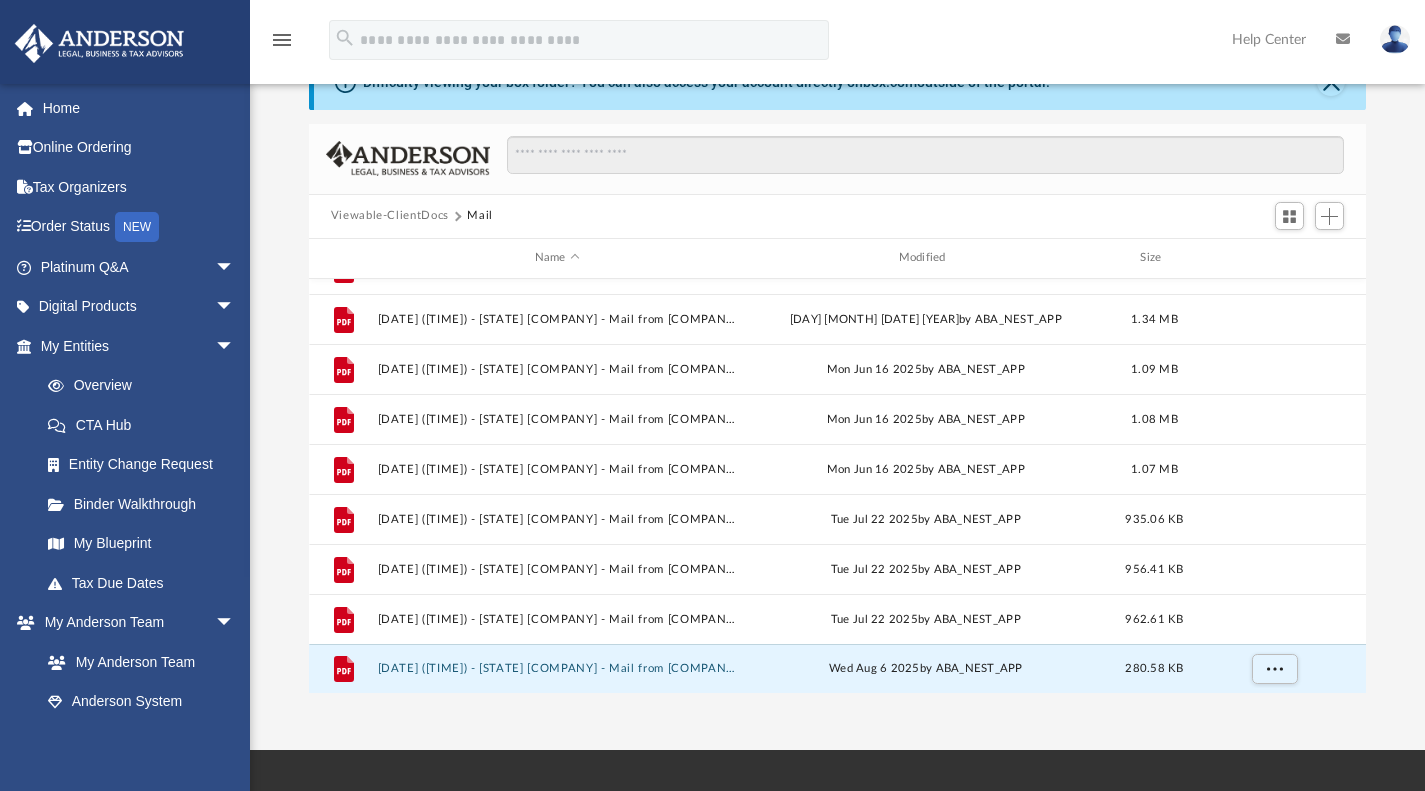 click on "2025.08.06 (15:31:11) - Oregon Sirena Properties, LLC - Mail from Secretary of State Corporation Division.pdf" at bounding box center [557, 668] 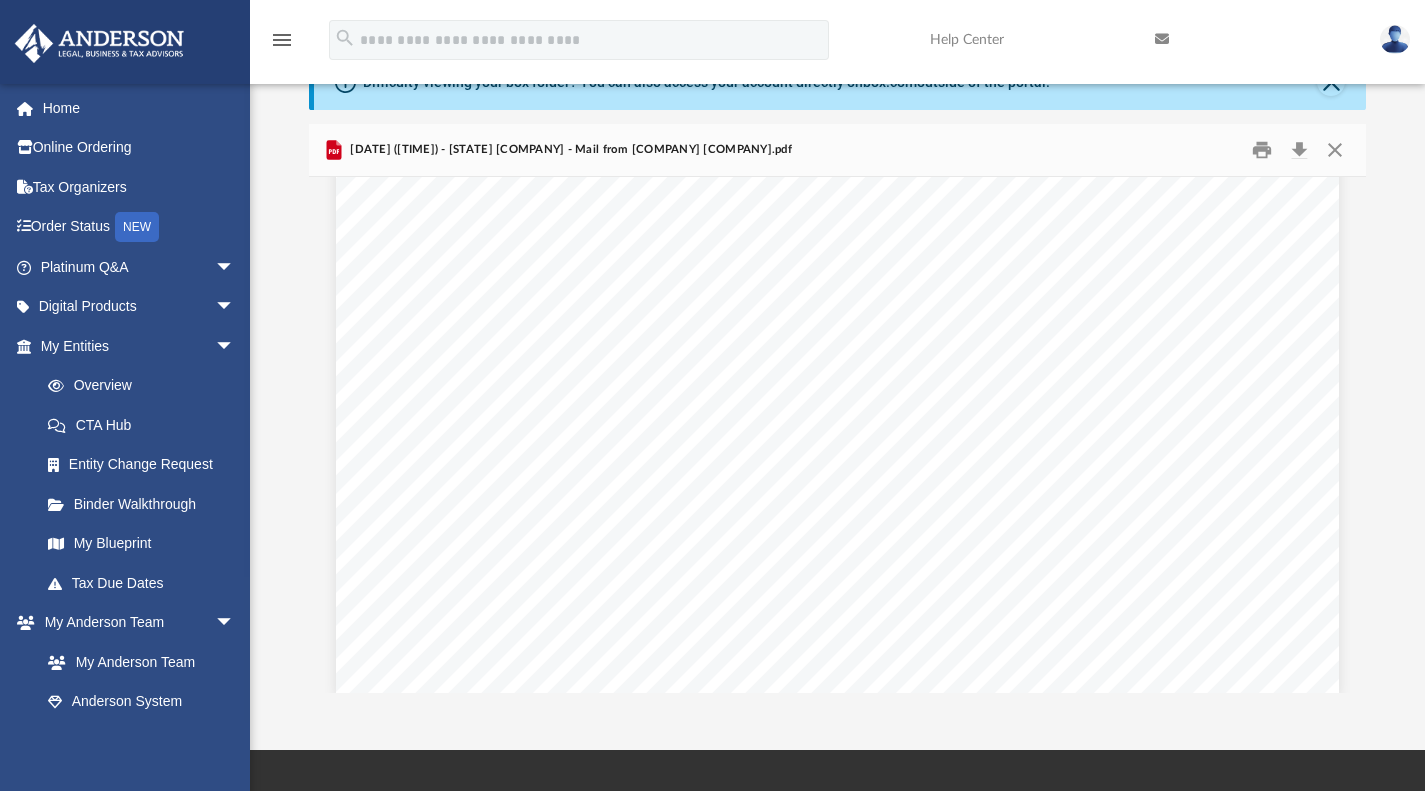 scroll, scrollTop: 822, scrollLeft: 0, axis: vertical 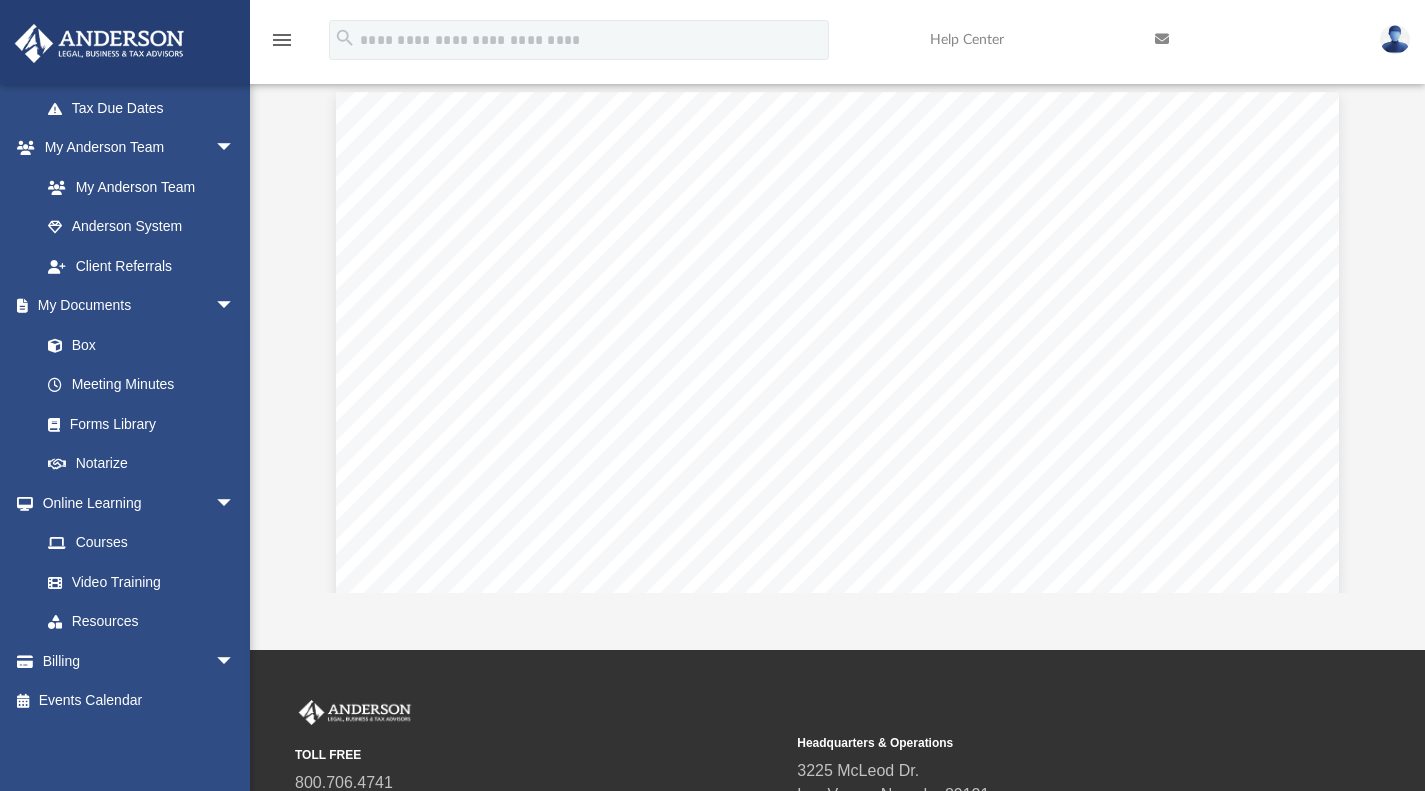 click on "Billing arrow_drop_down" at bounding box center (139, 661) 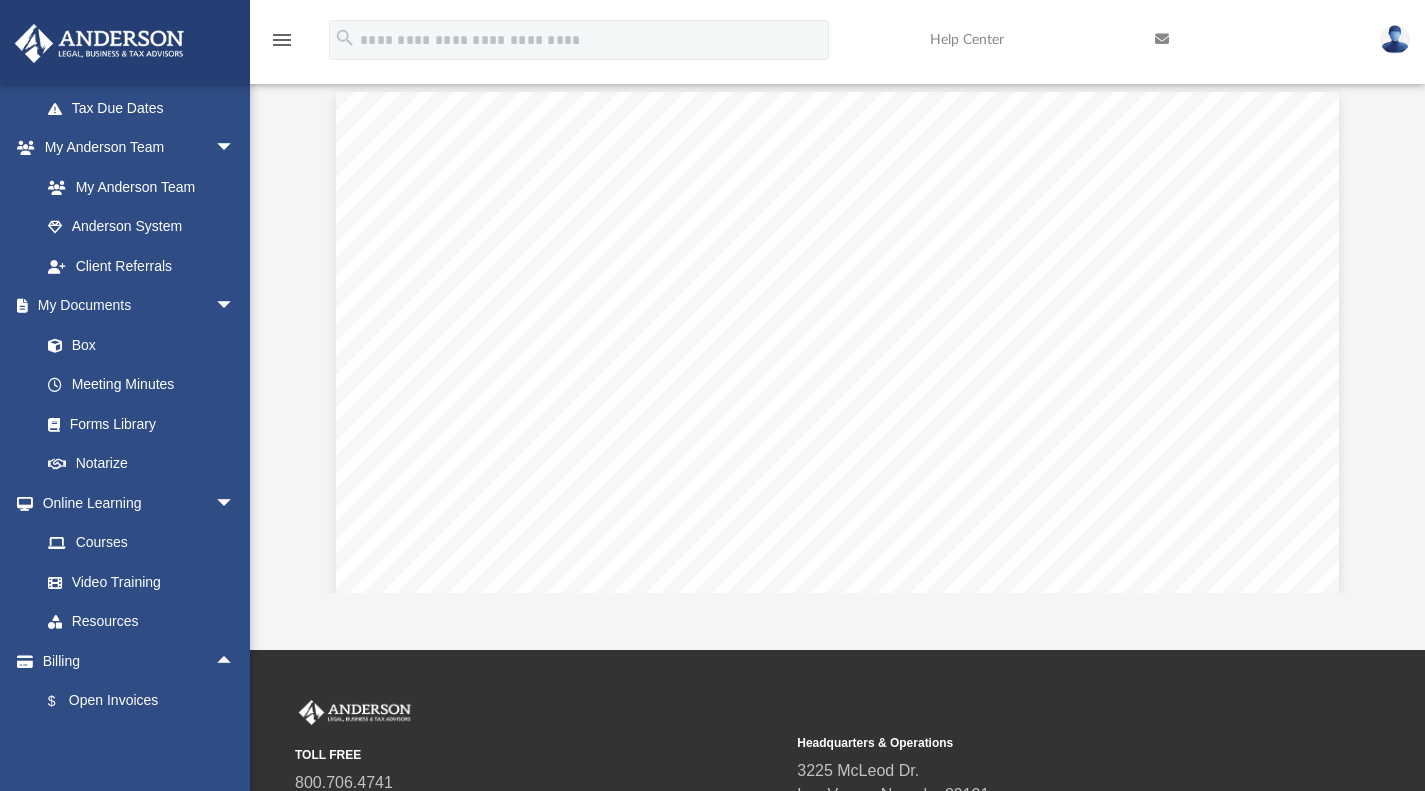 click on "$ Open Invoices" at bounding box center (146, 701) 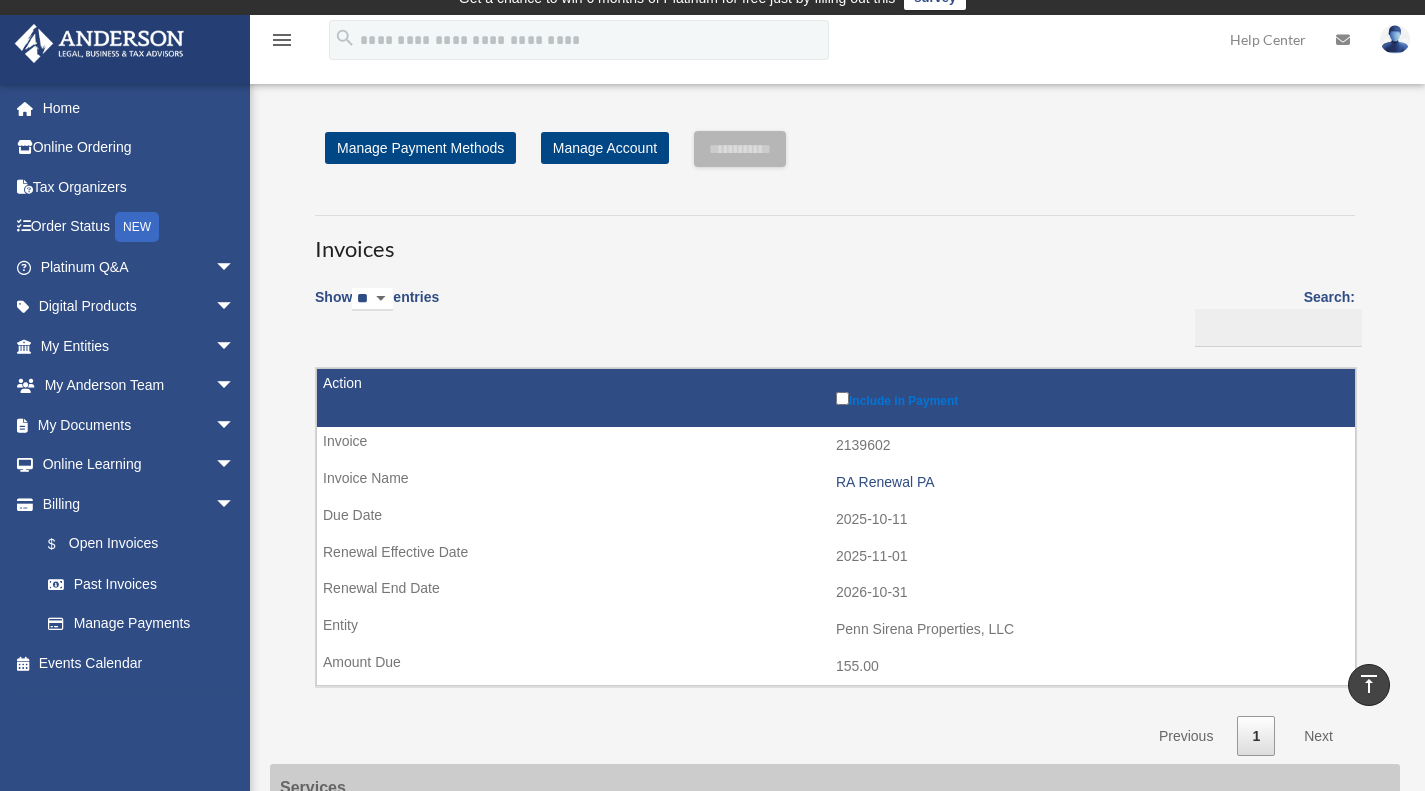 scroll, scrollTop: 0, scrollLeft: 0, axis: both 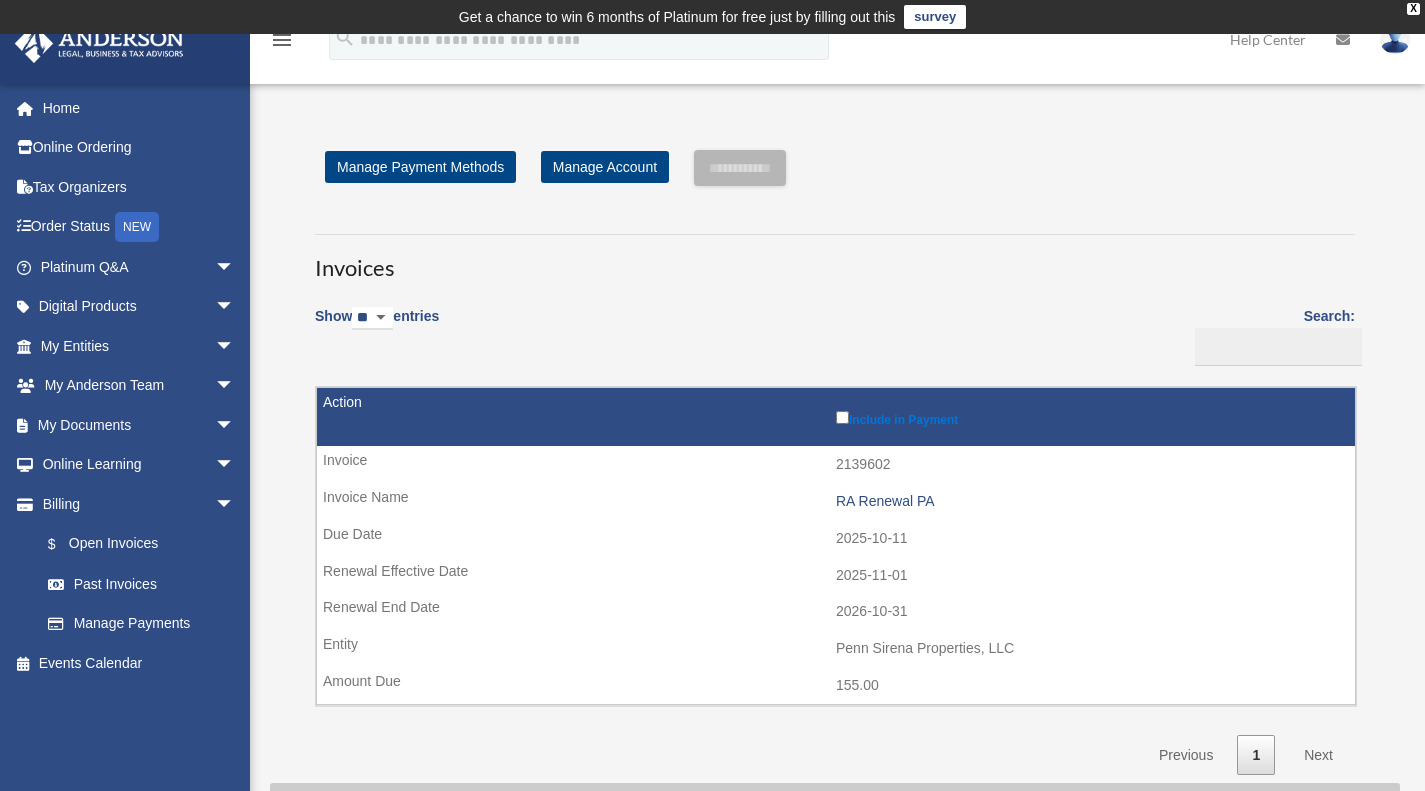 click on "Past Invoices" at bounding box center [141, 584] 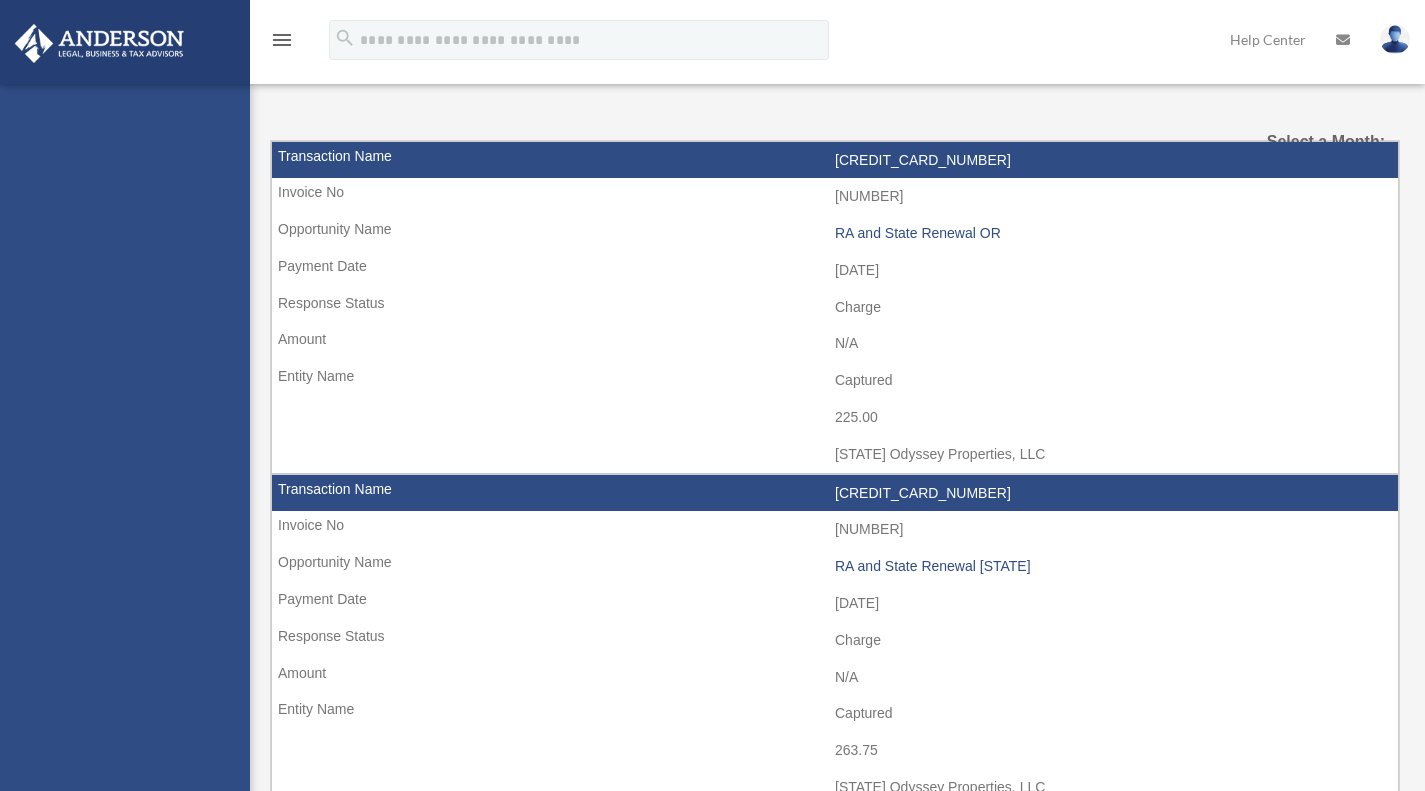 scroll, scrollTop: 0, scrollLeft: 0, axis: both 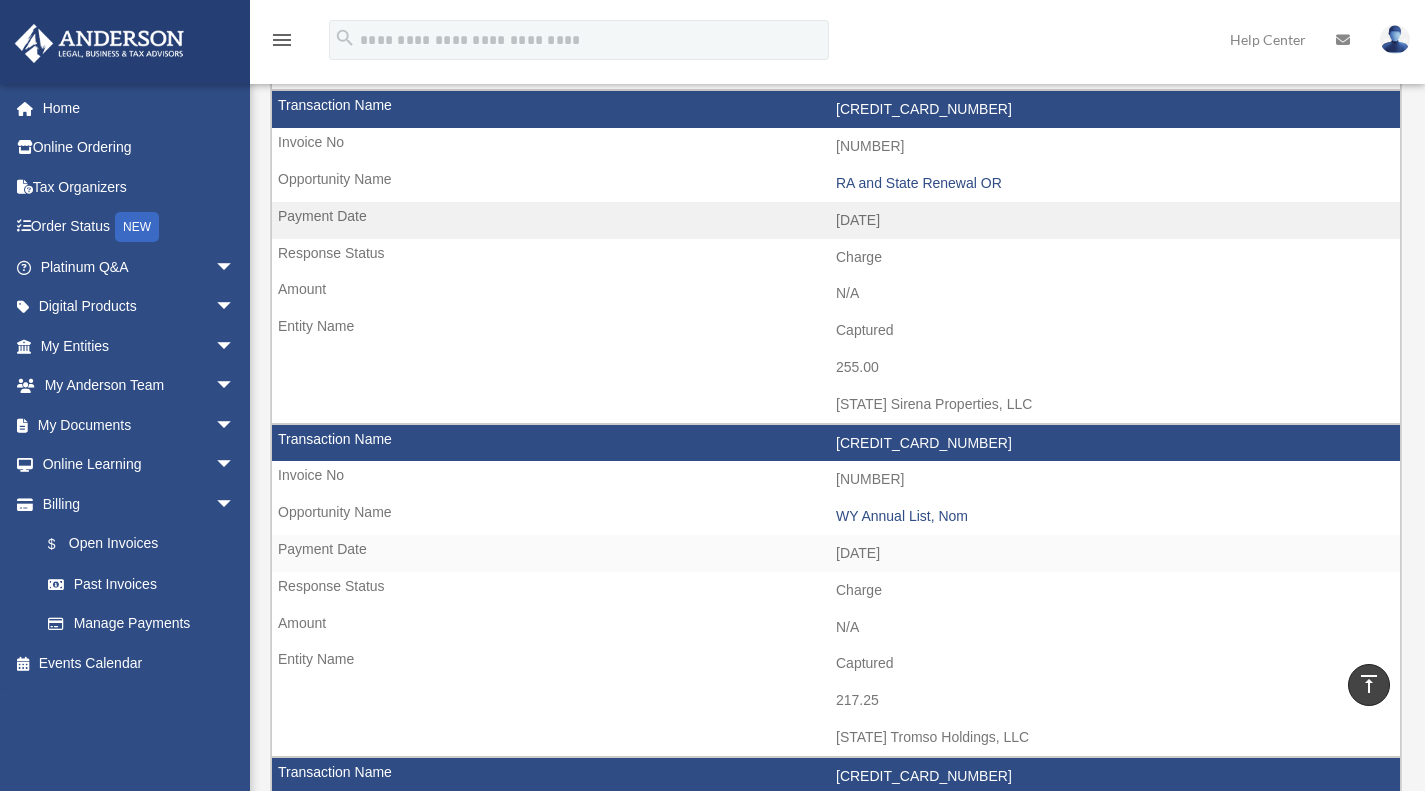 click on "RA and State Renewal OR" at bounding box center [1113, 183] 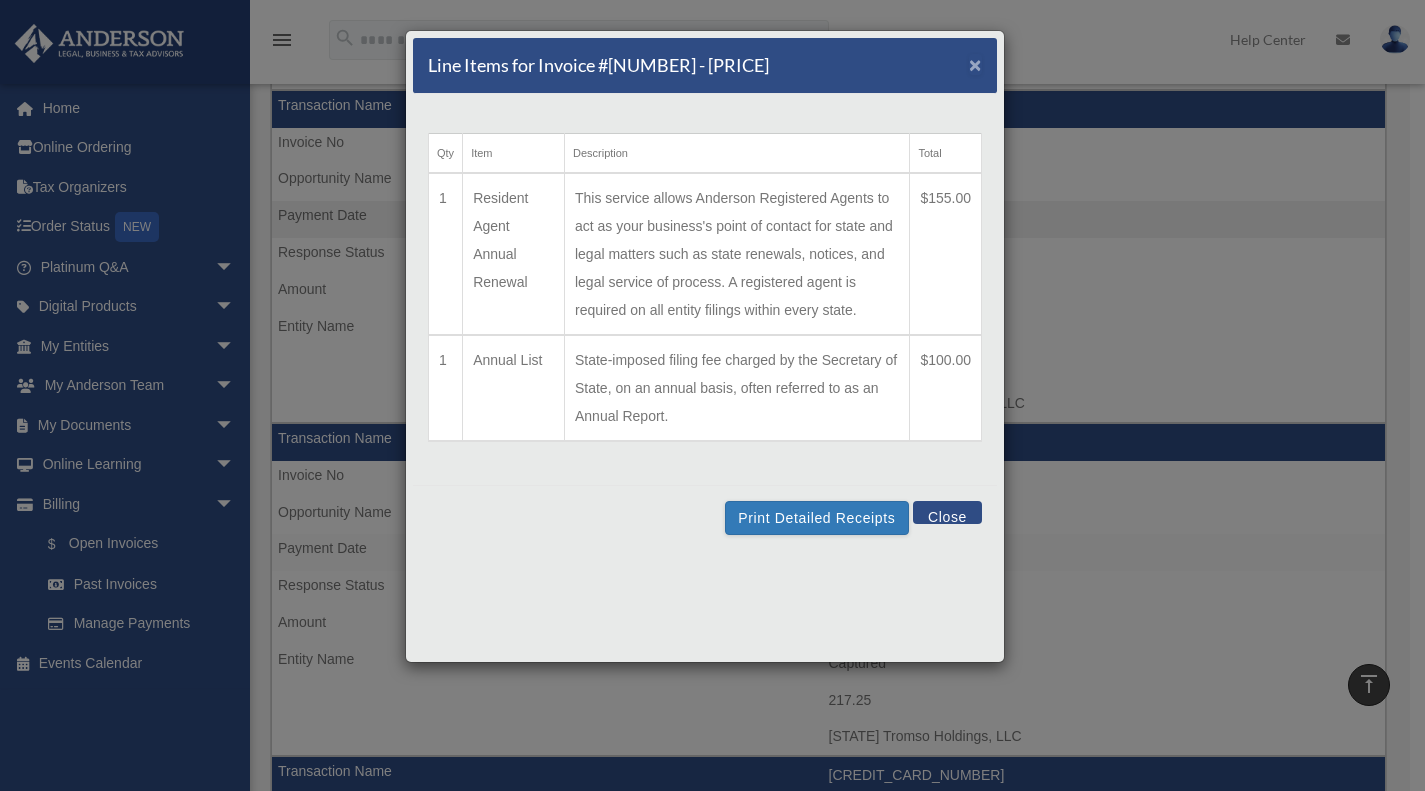 click on "×" at bounding box center (975, 64) 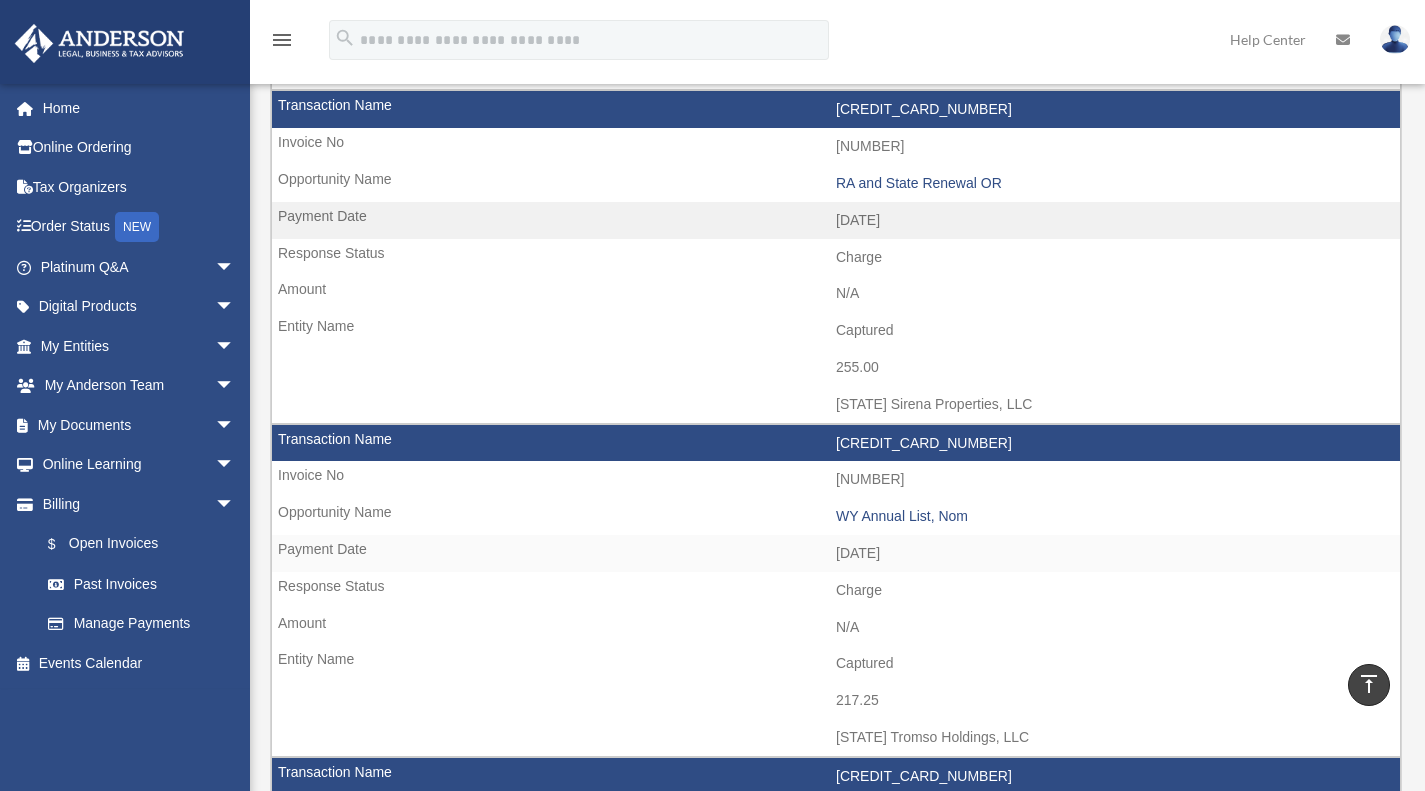 click on "My Documents arrow_drop_down" at bounding box center (139, 425) 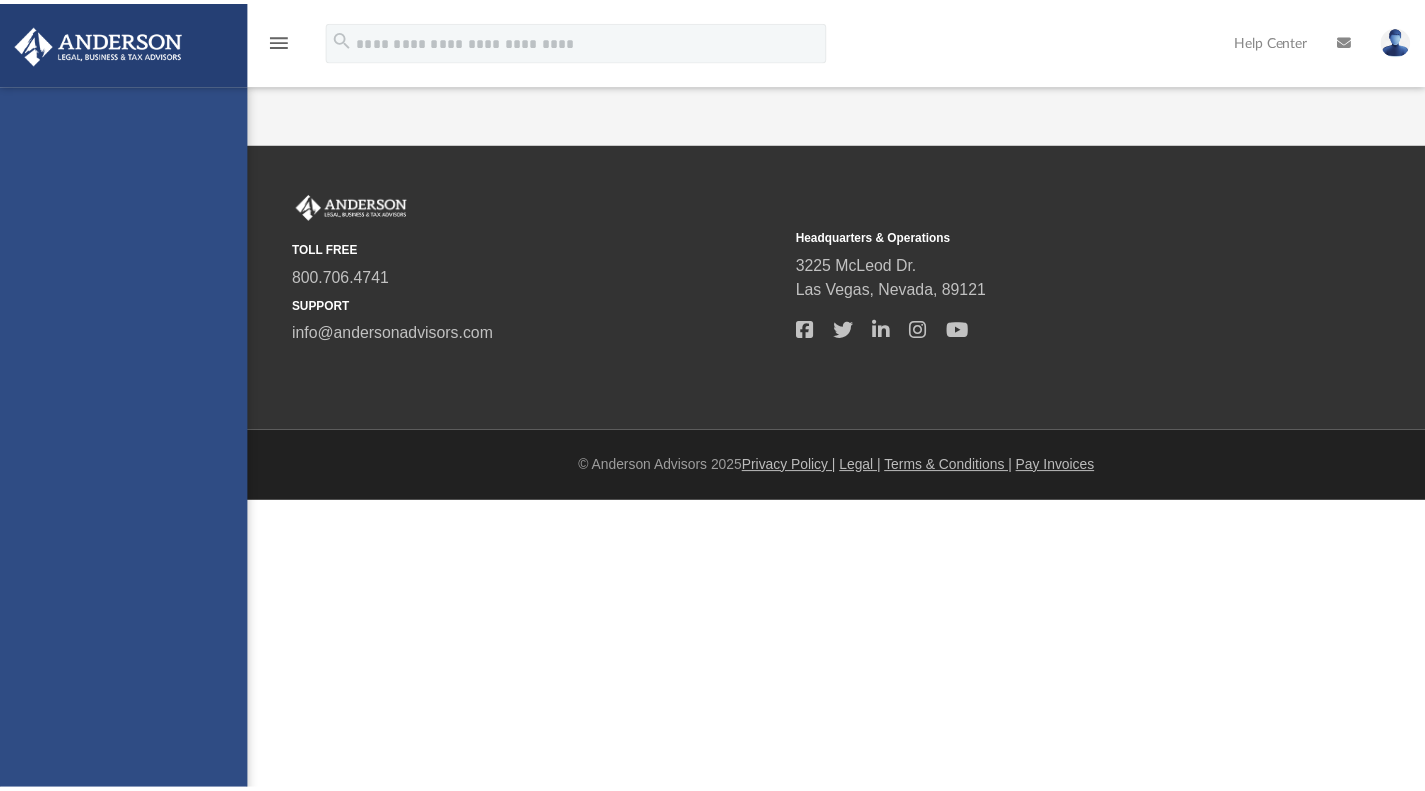 scroll, scrollTop: 0, scrollLeft: 0, axis: both 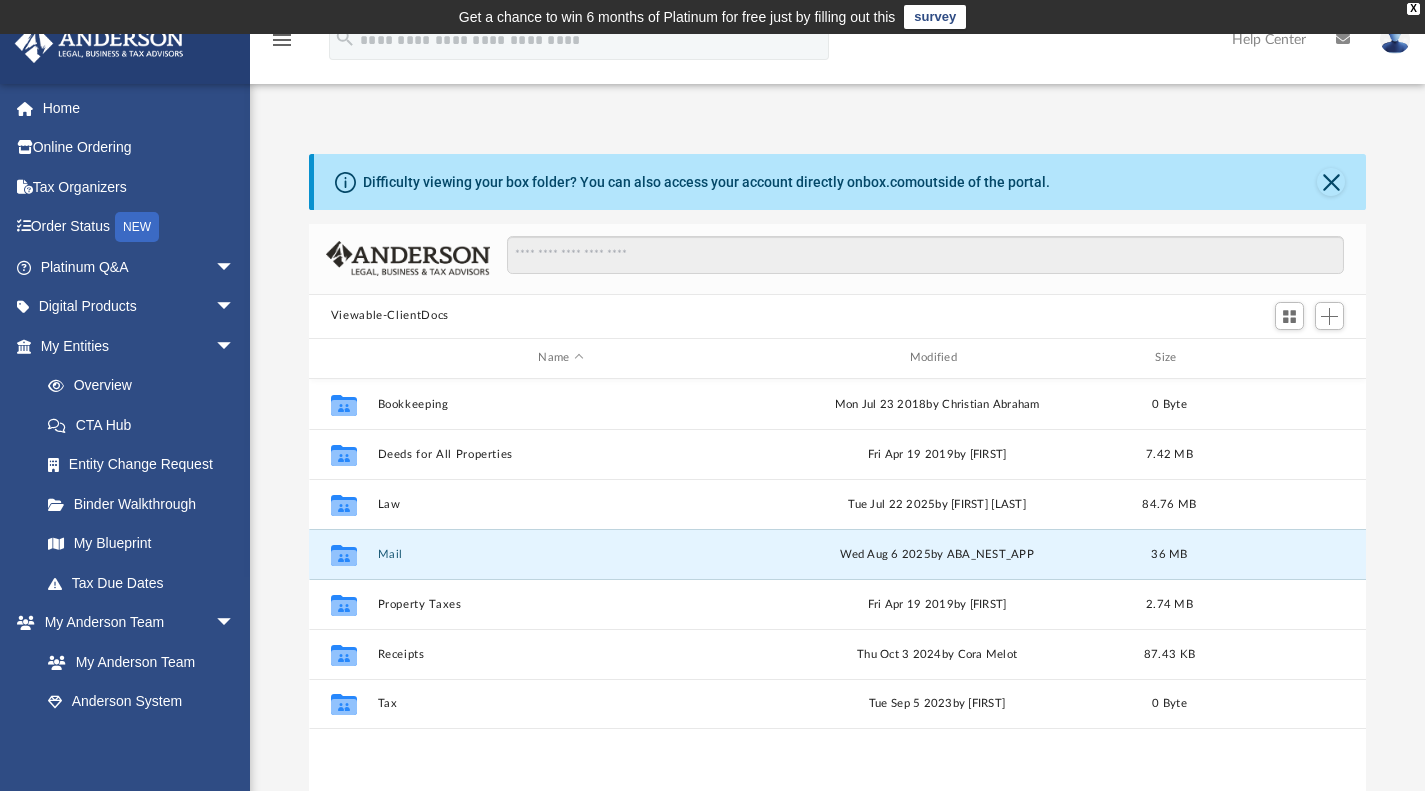click on "Mail" at bounding box center (560, 553) 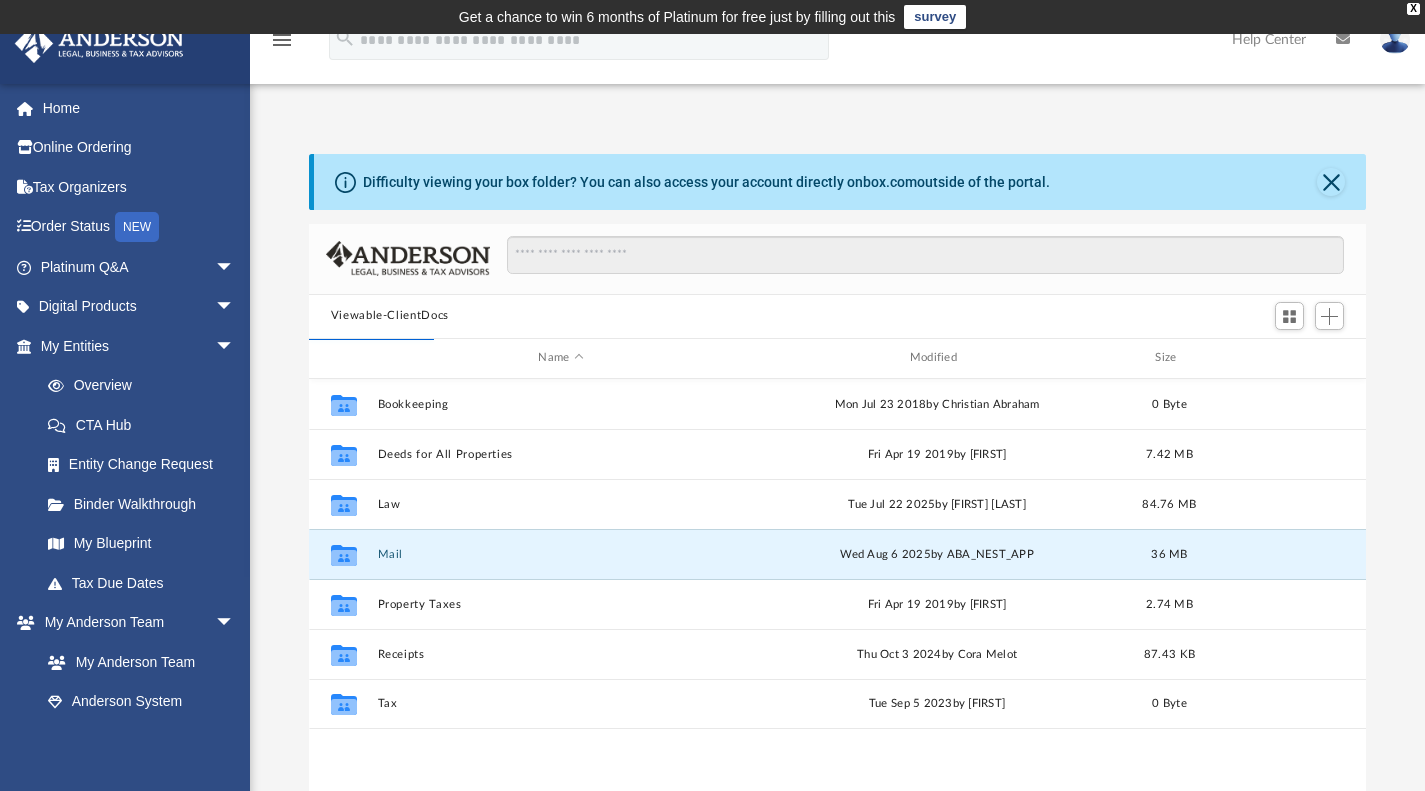 click on "Mail" at bounding box center [560, 553] 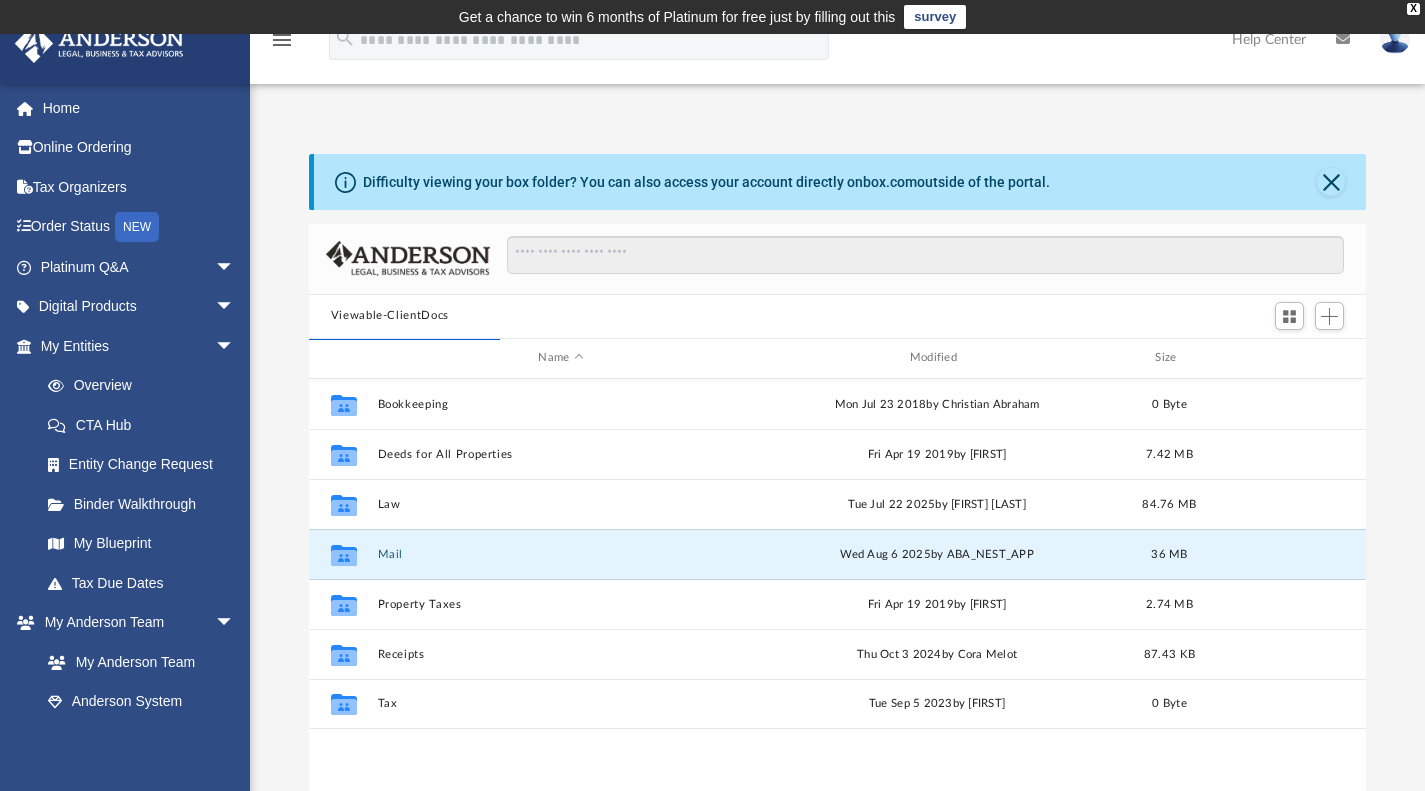 click on "Mail" at bounding box center (560, 553) 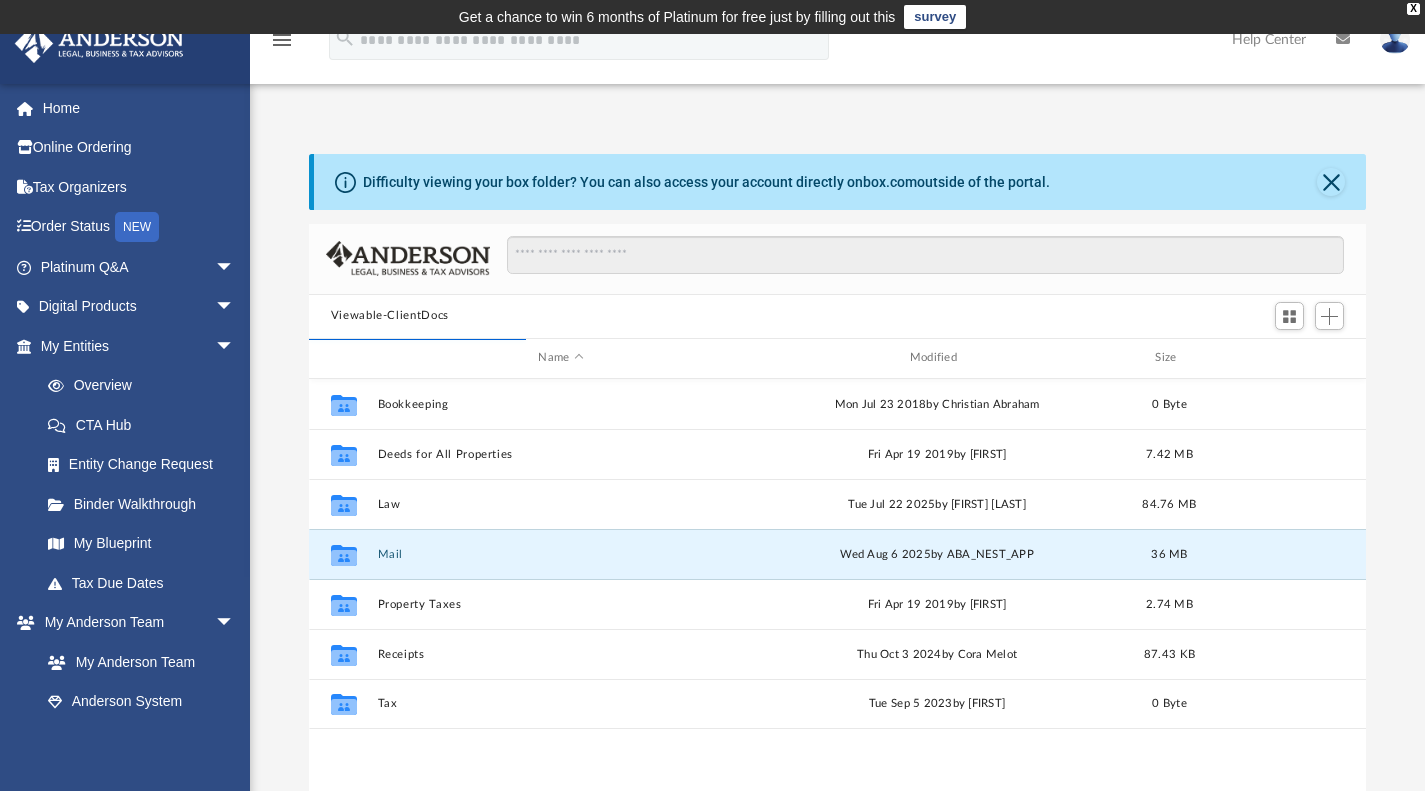 click on "Mail" at bounding box center [560, 553] 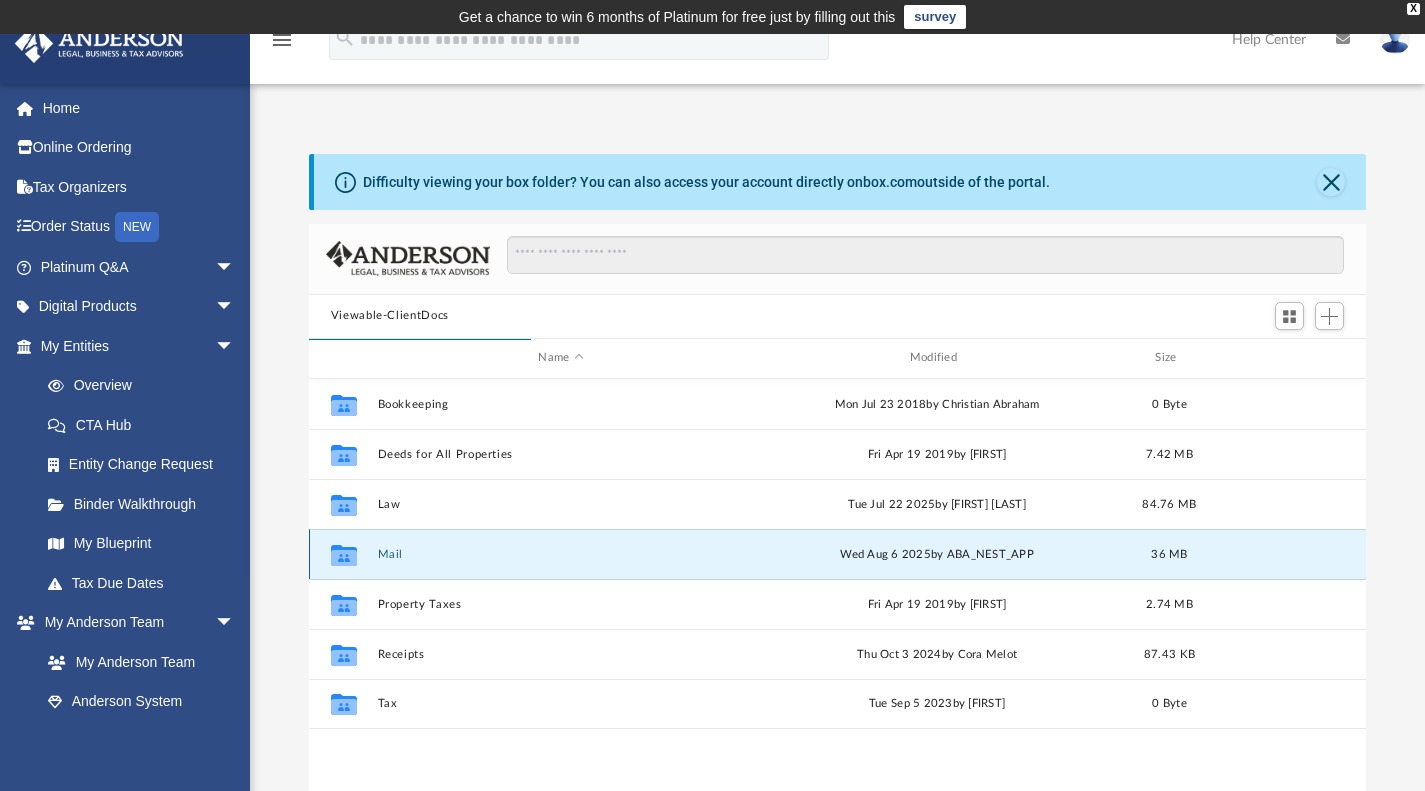 click 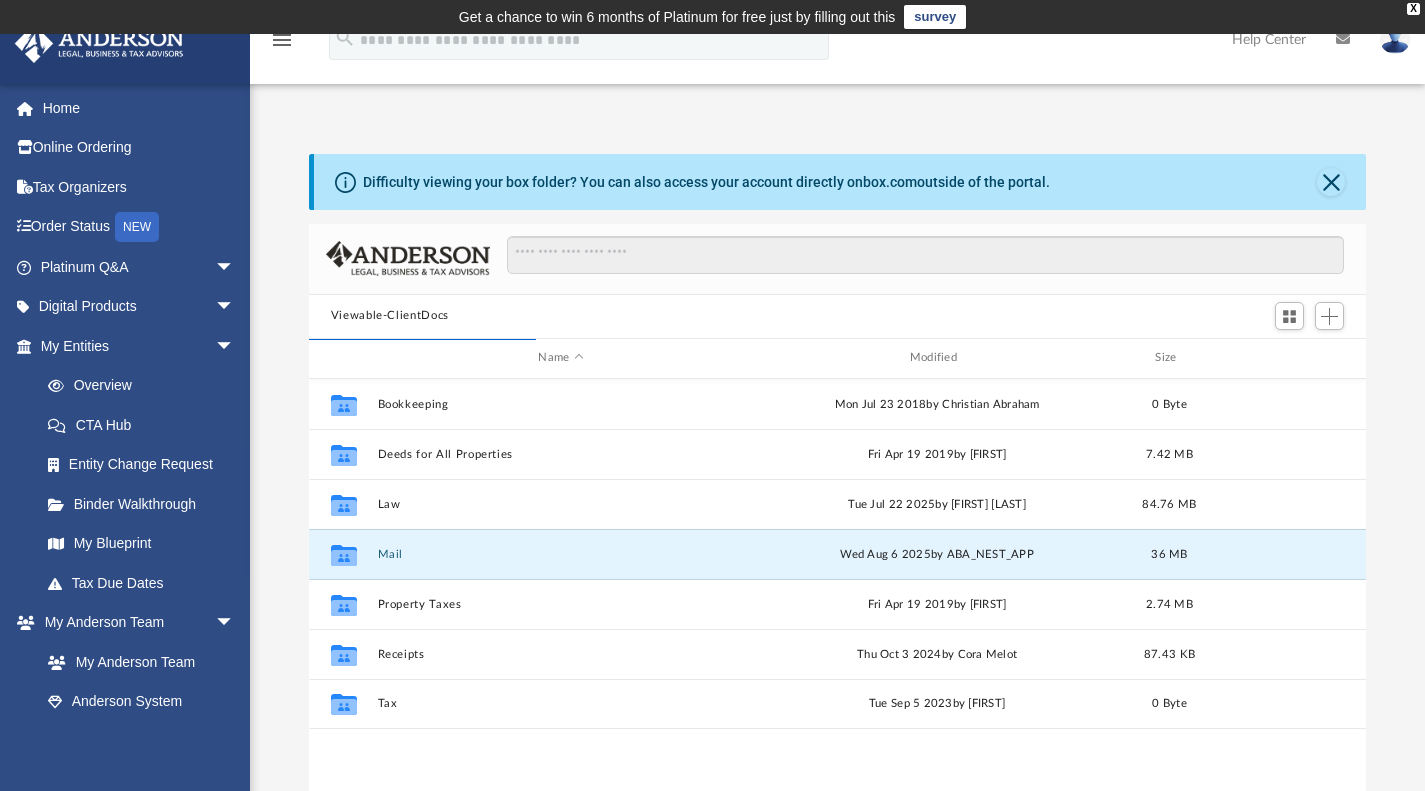 click on "Mail" at bounding box center (560, 553) 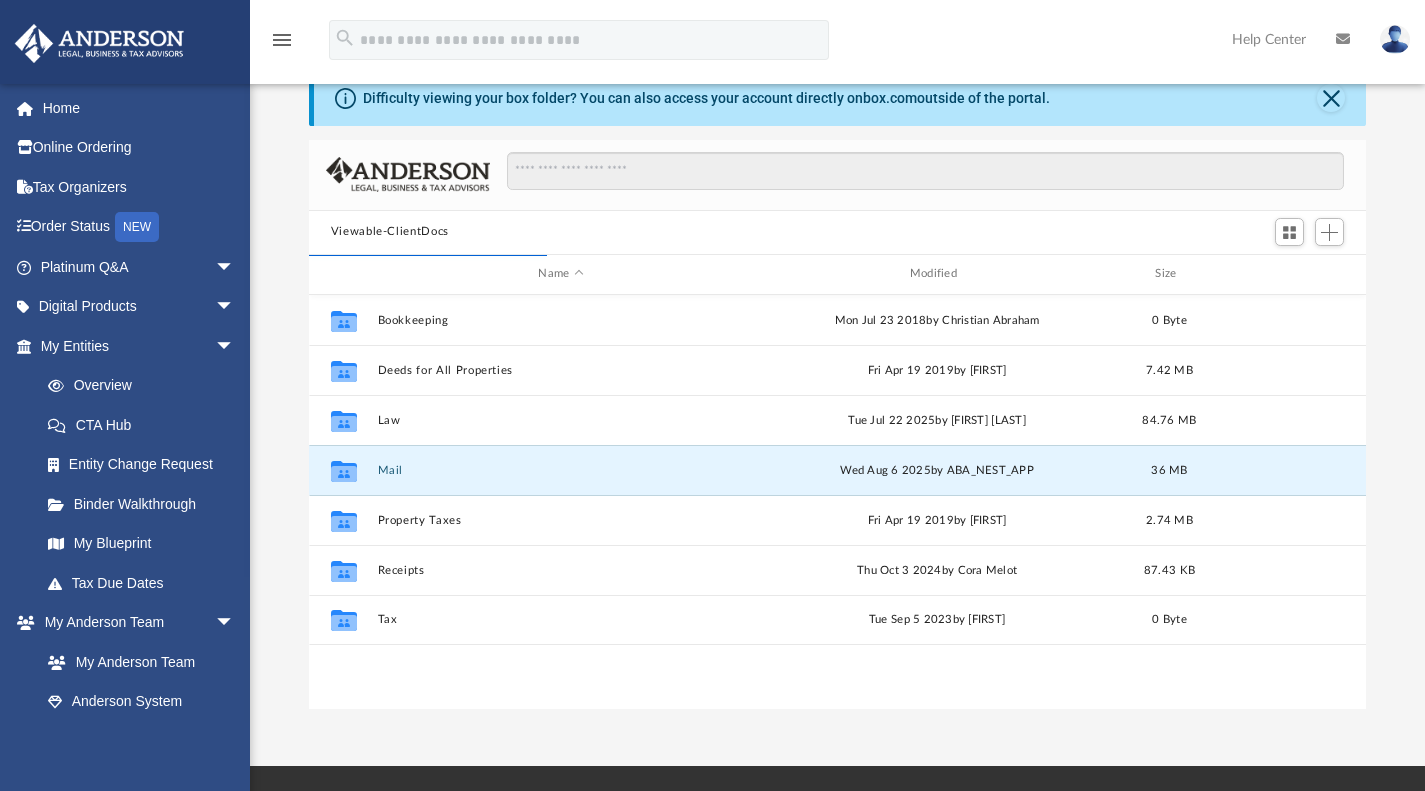 scroll, scrollTop: 100, scrollLeft: 0, axis: vertical 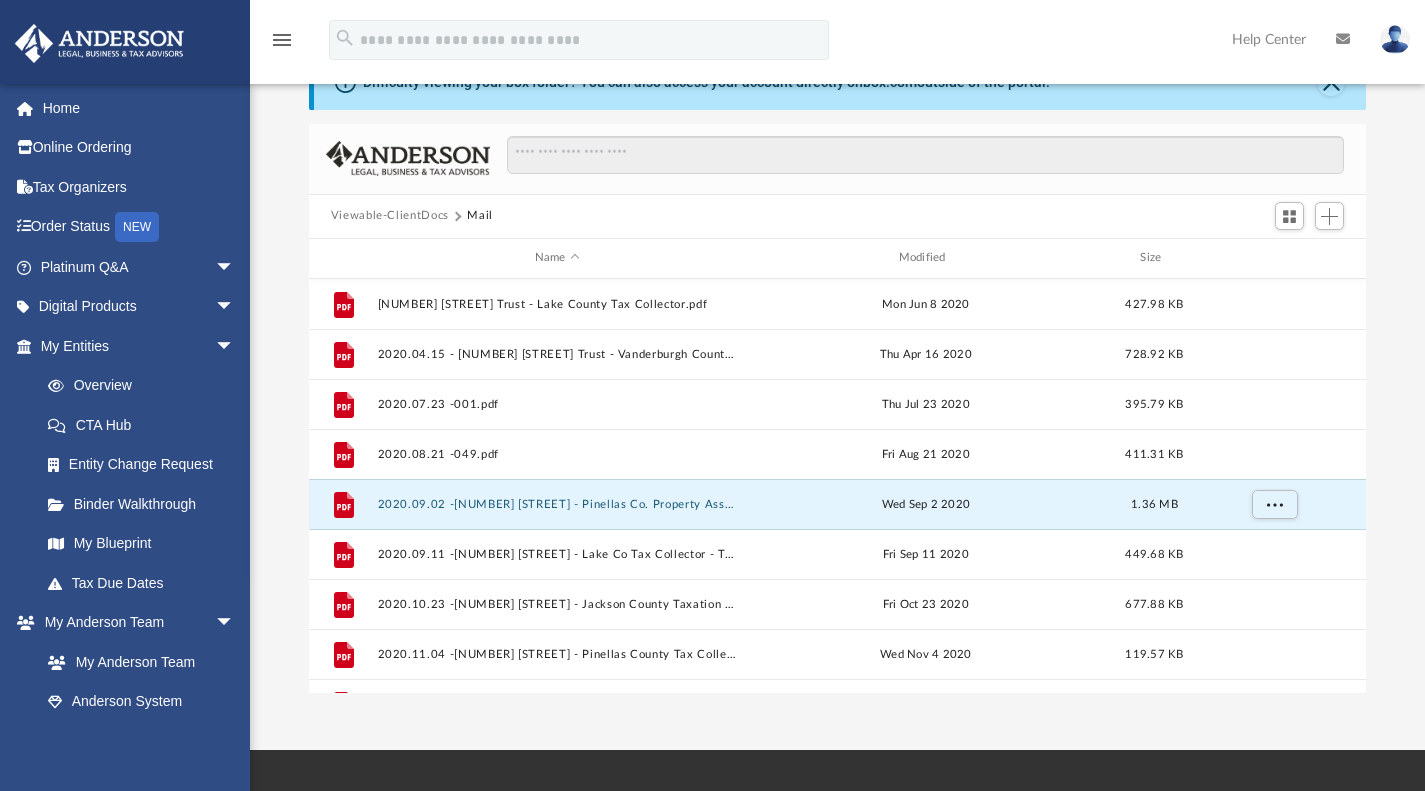 click on "2020.09.02 -401 35th Street South - Pinellas Co. Property Assessor.pdf" at bounding box center (557, 503) 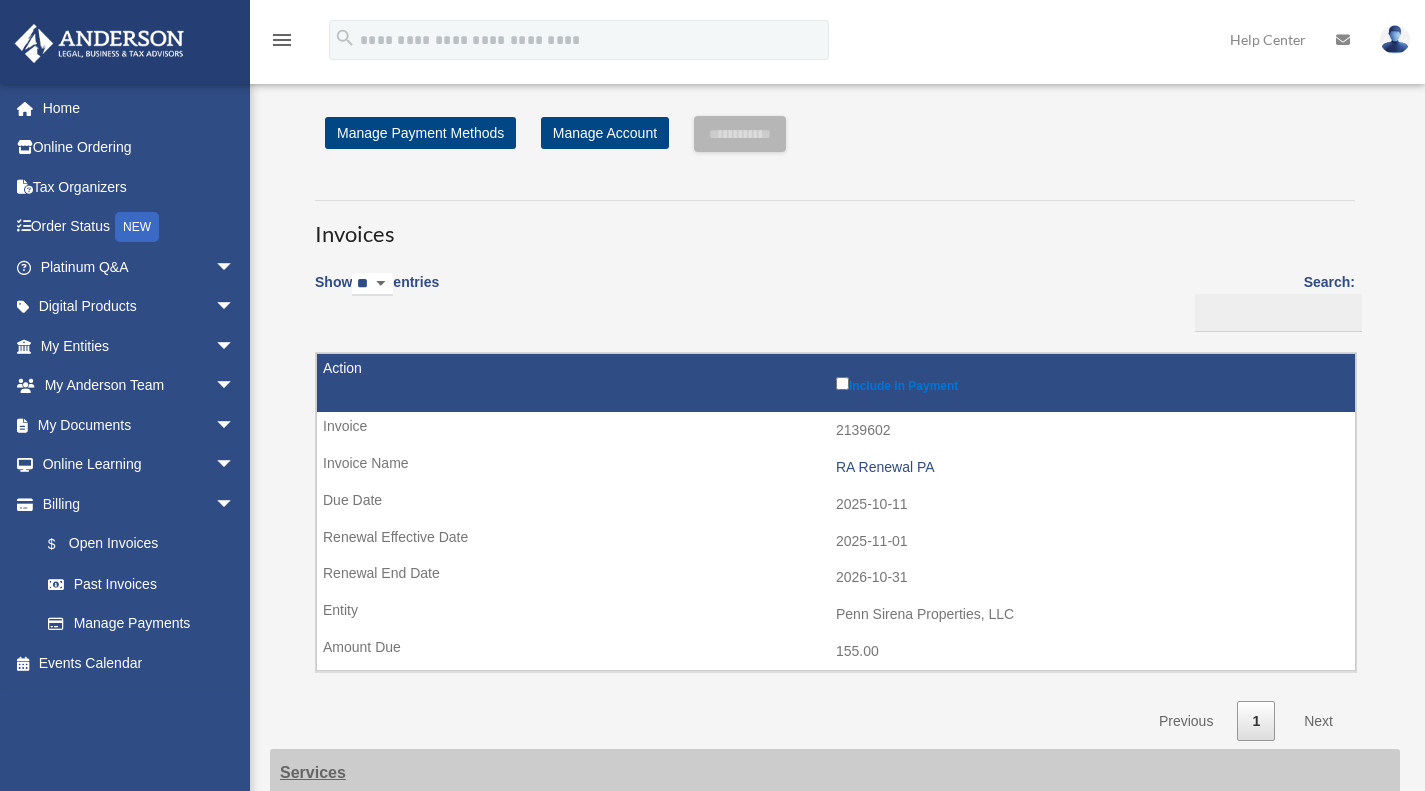 scroll, scrollTop: 0, scrollLeft: 0, axis: both 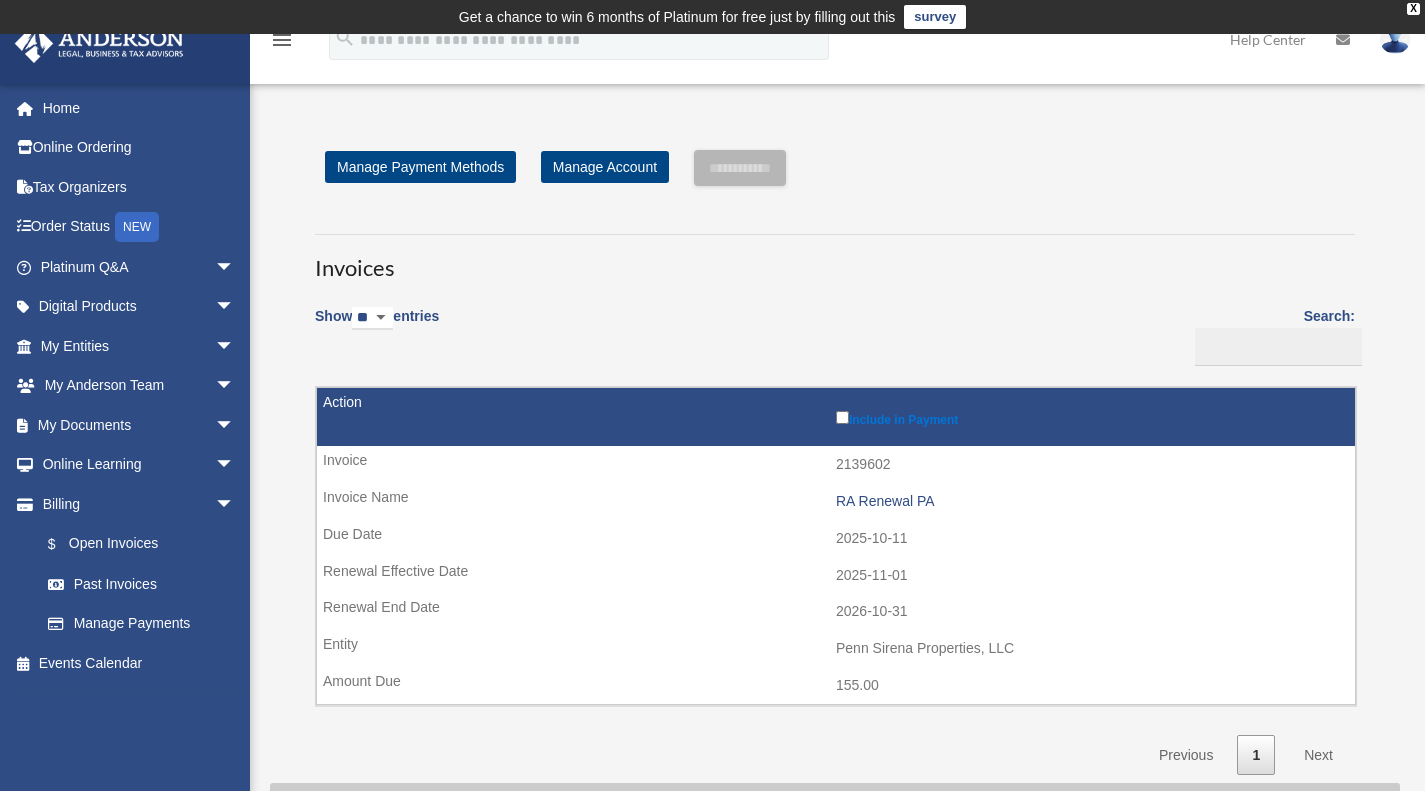 click on "My Documents arrow_drop_down" at bounding box center (139, 425) 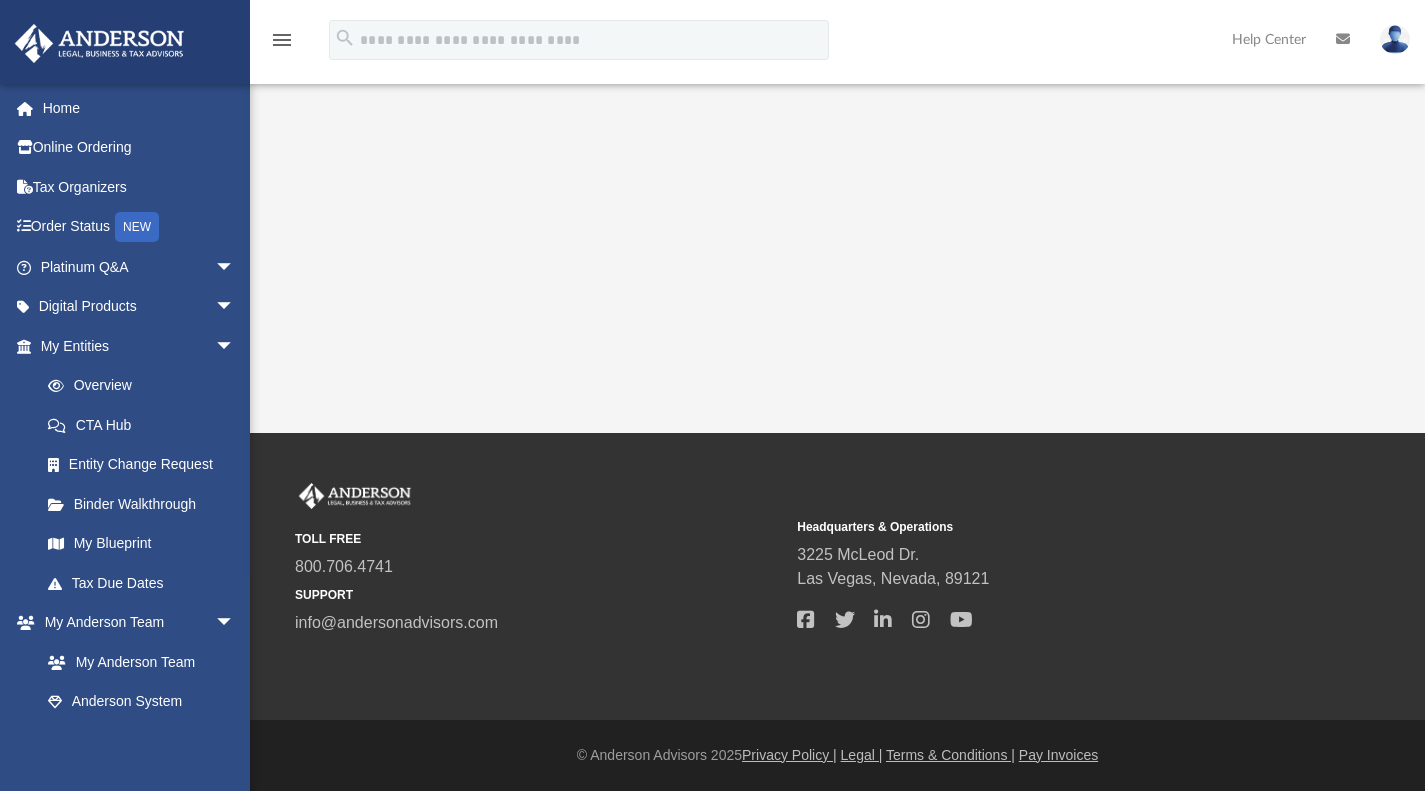 scroll, scrollTop: 0, scrollLeft: 0, axis: both 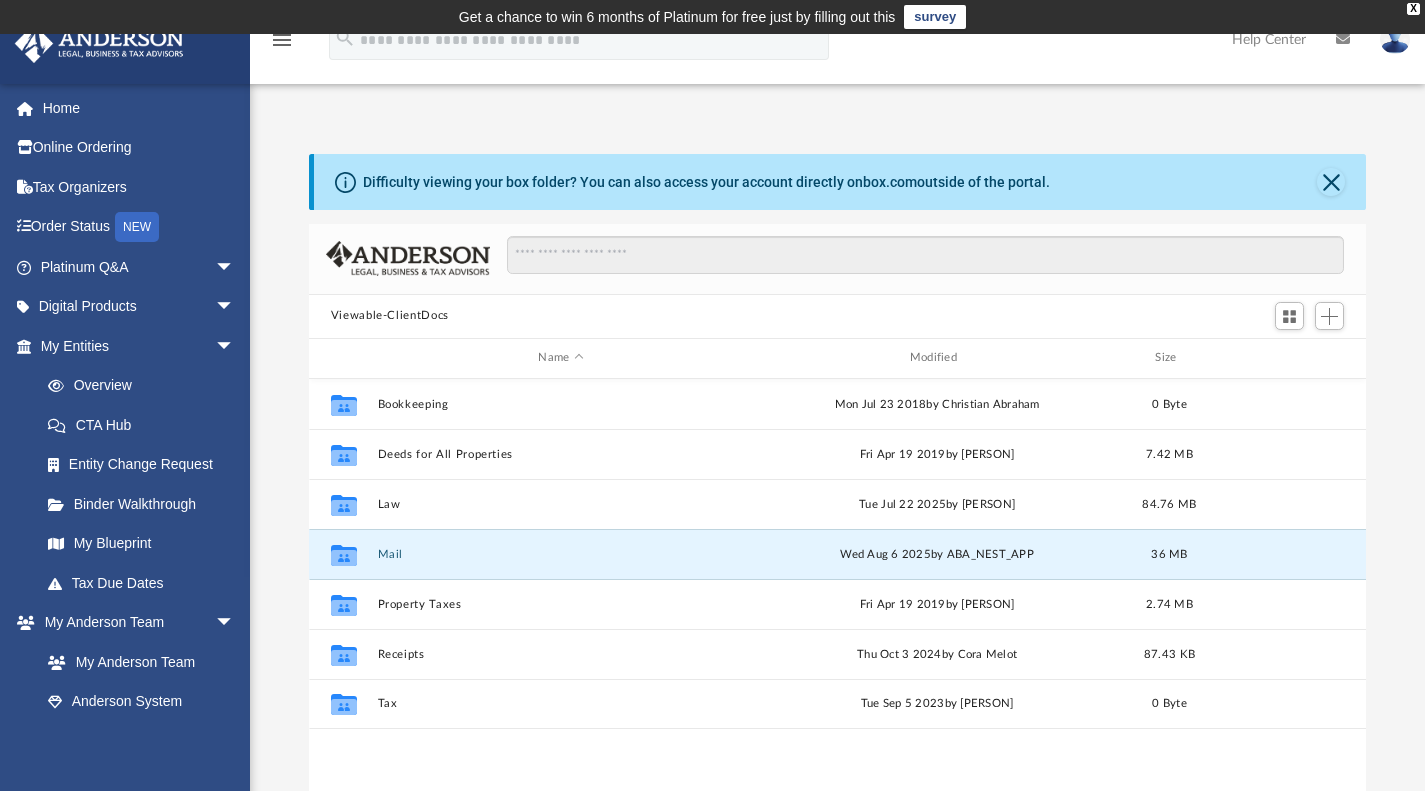 click on "Mail" at bounding box center (560, 553) 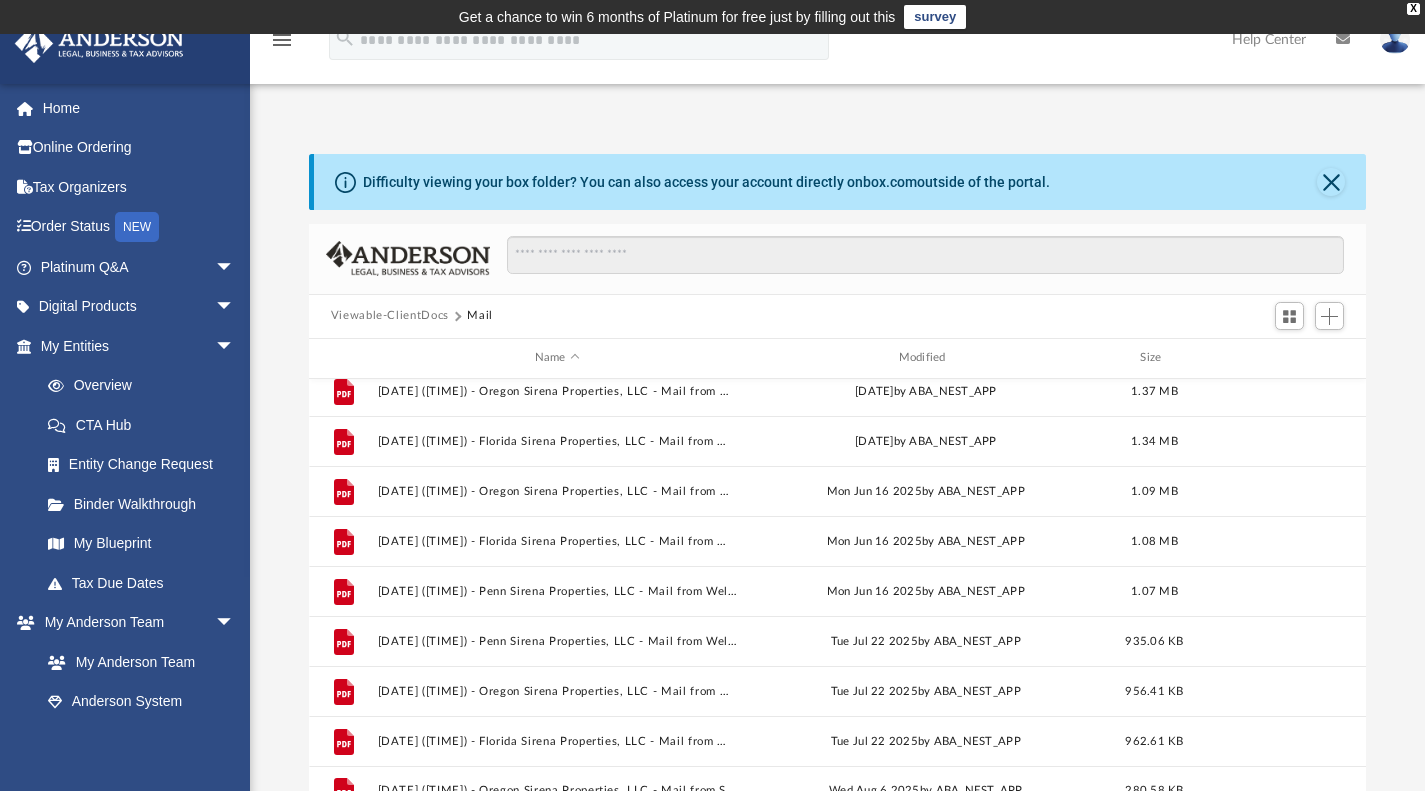 scroll, scrollTop: 1585, scrollLeft: 0, axis: vertical 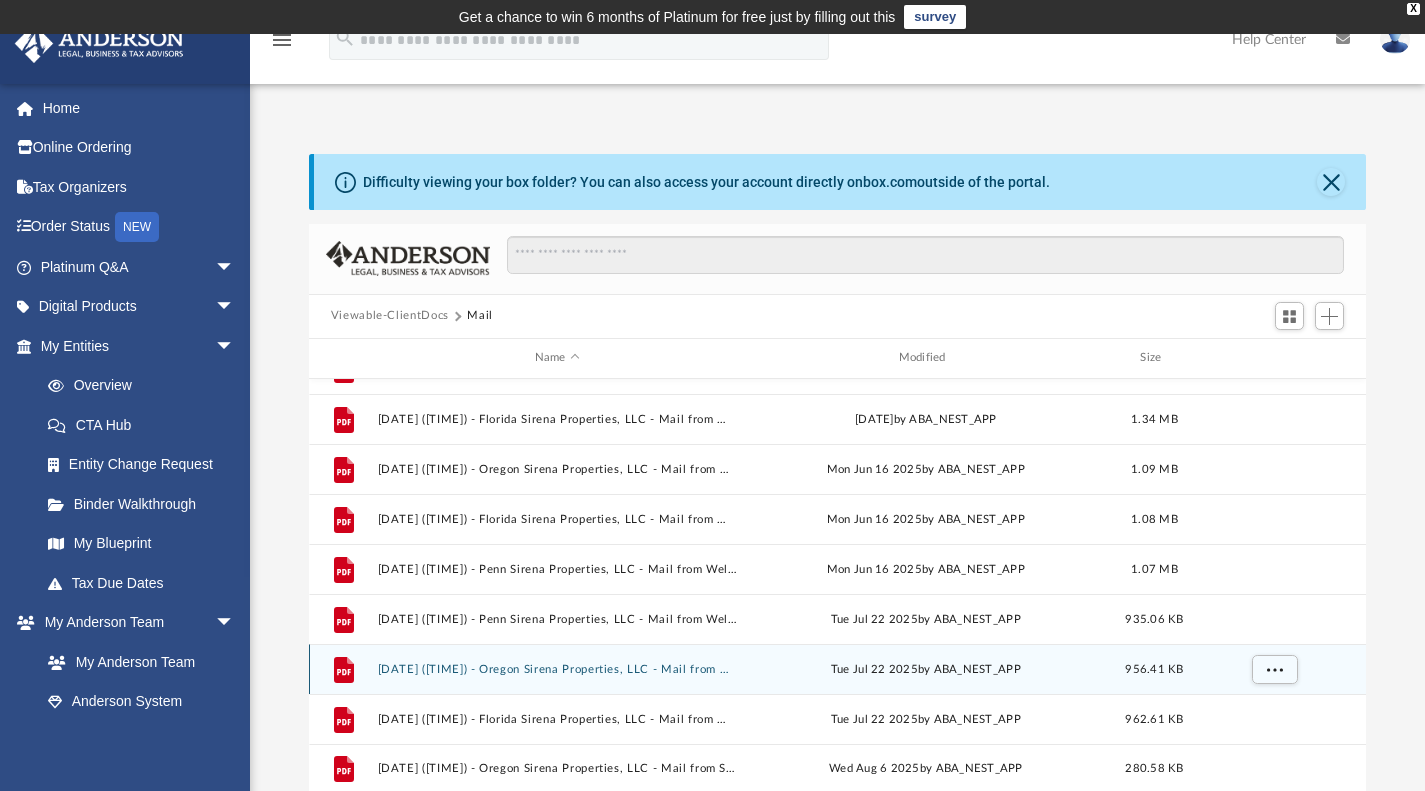 click on "File 2025.07.22 (13:16:11) - Oregon Sirena Properties, LLC - Mail from Wells Fargo.pdf Tue Jul 22 2025  by ABA_NEST_APP 956.41 KB" at bounding box center (838, 669) 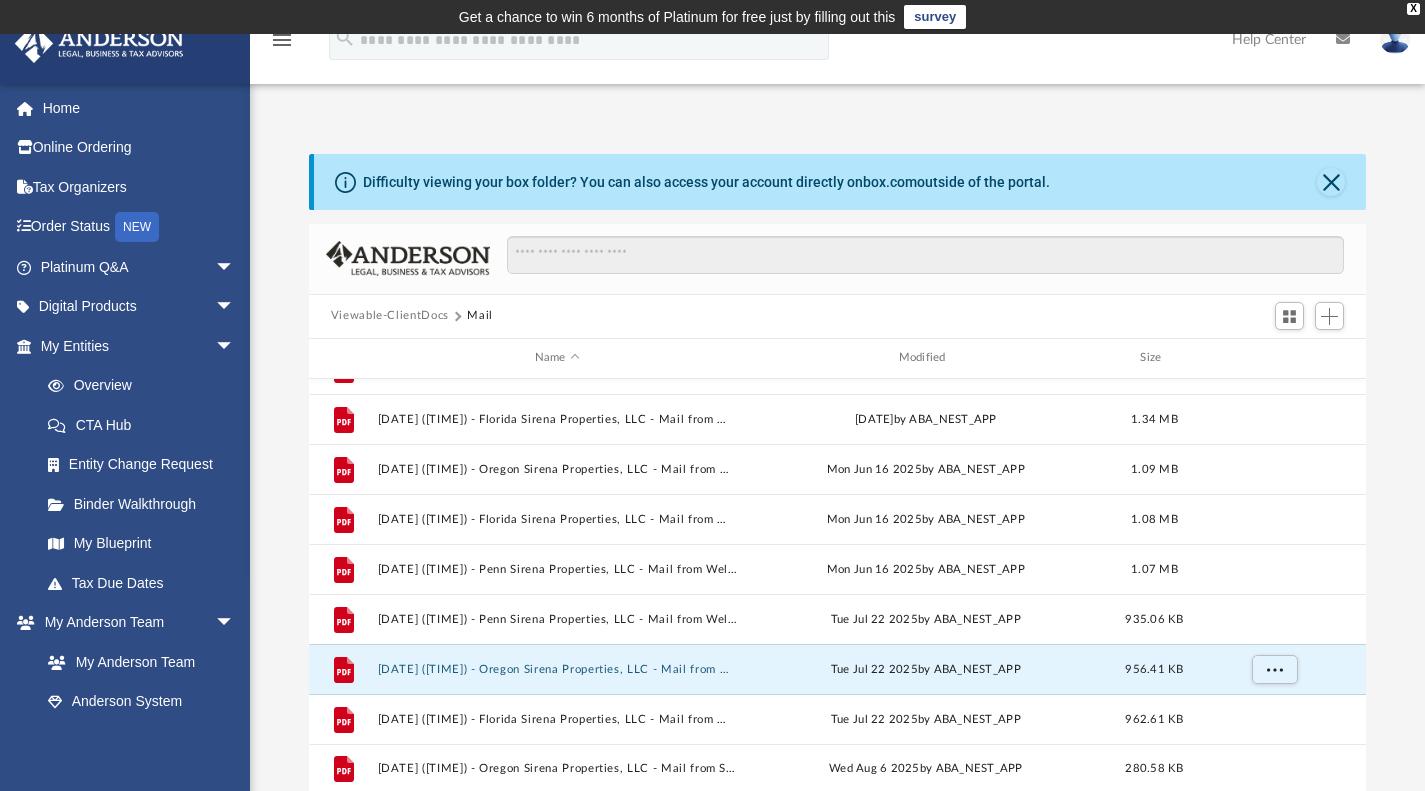 click on "[DATE] ([TIME]) - Oregon Sirena Properties, LLC - Mail from Wells Fargo.pdf" at bounding box center [557, 668] 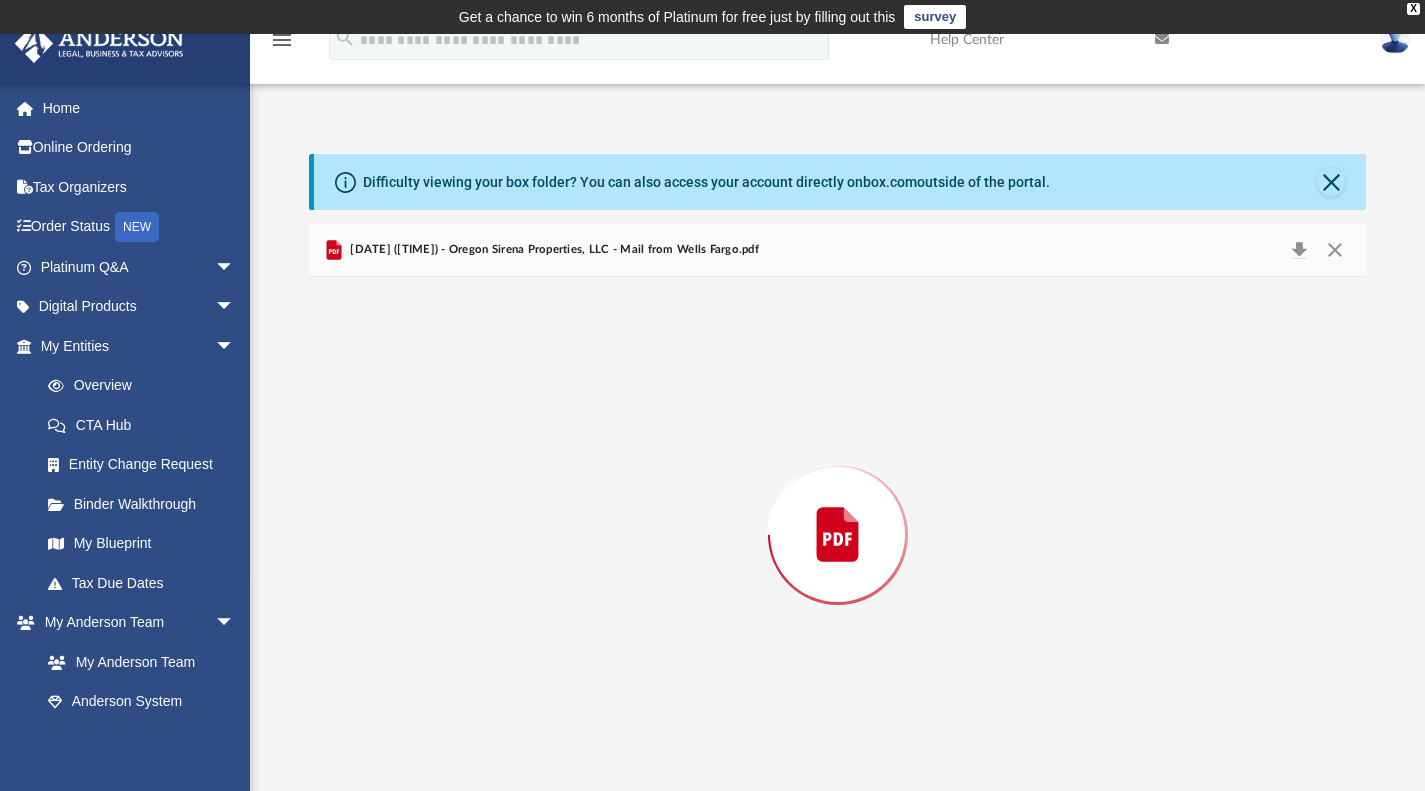 scroll, scrollTop: 2, scrollLeft: 0, axis: vertical 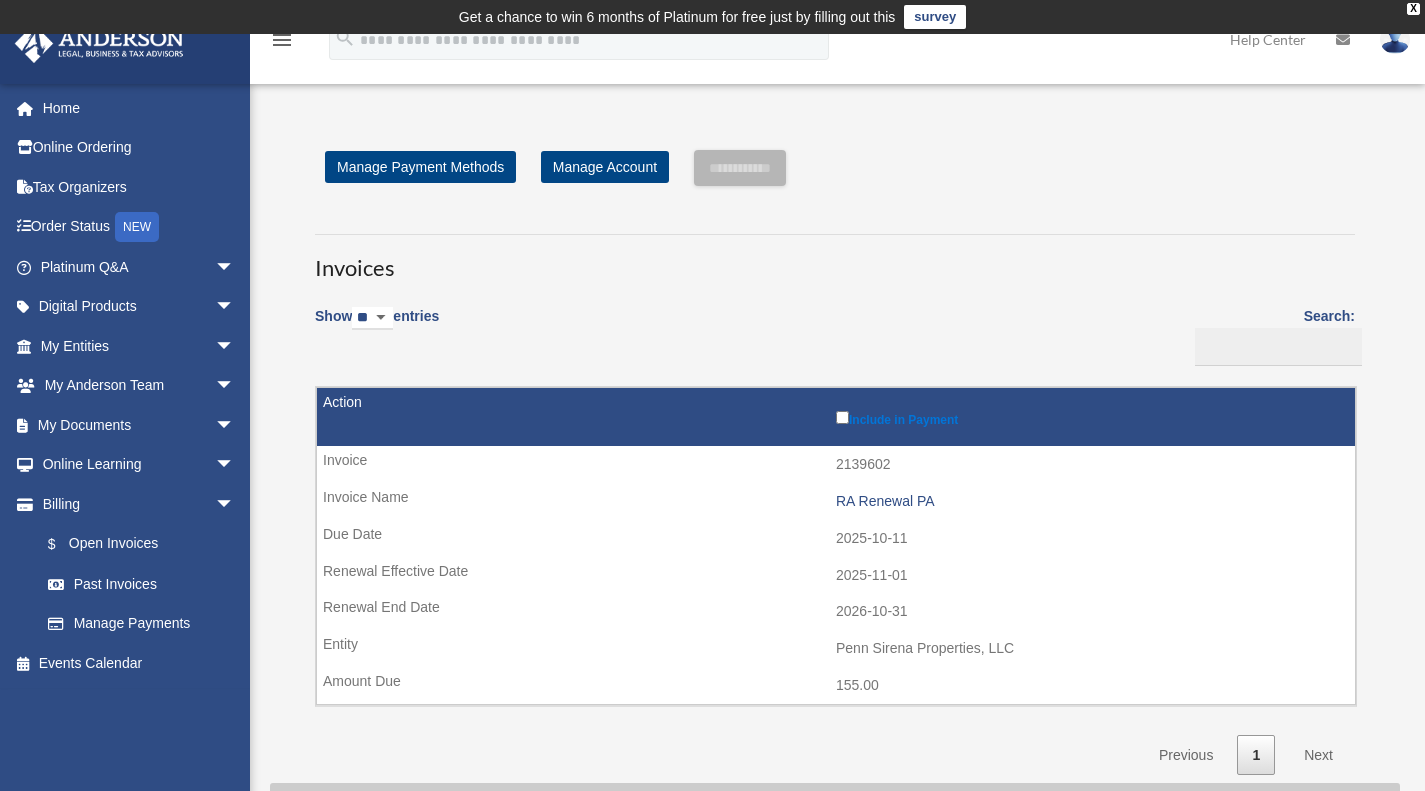 click on "My Documents arrow_drop_down" at bounding box center (139, 425) 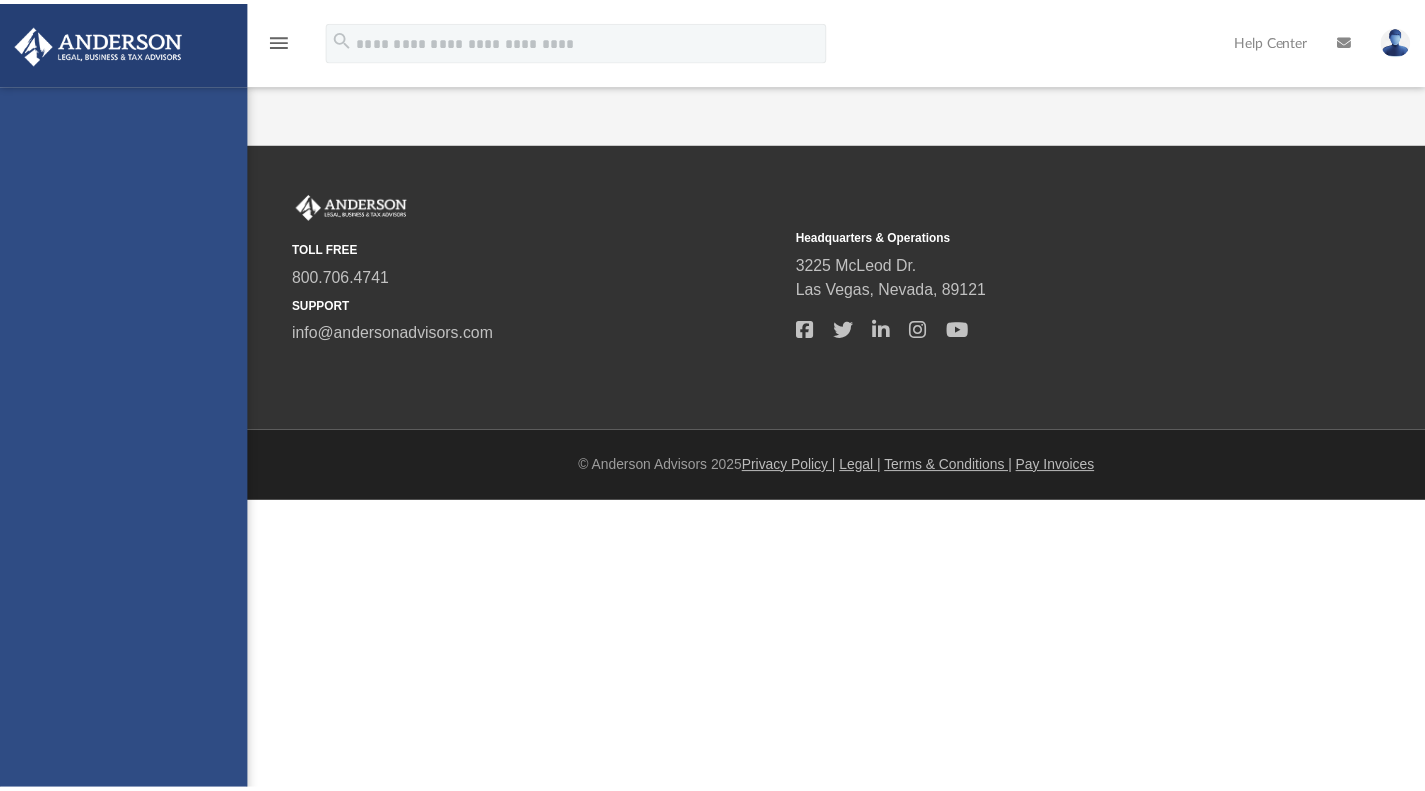 scroll, scrollTop: 0, scrollLeft: 0, axis: both 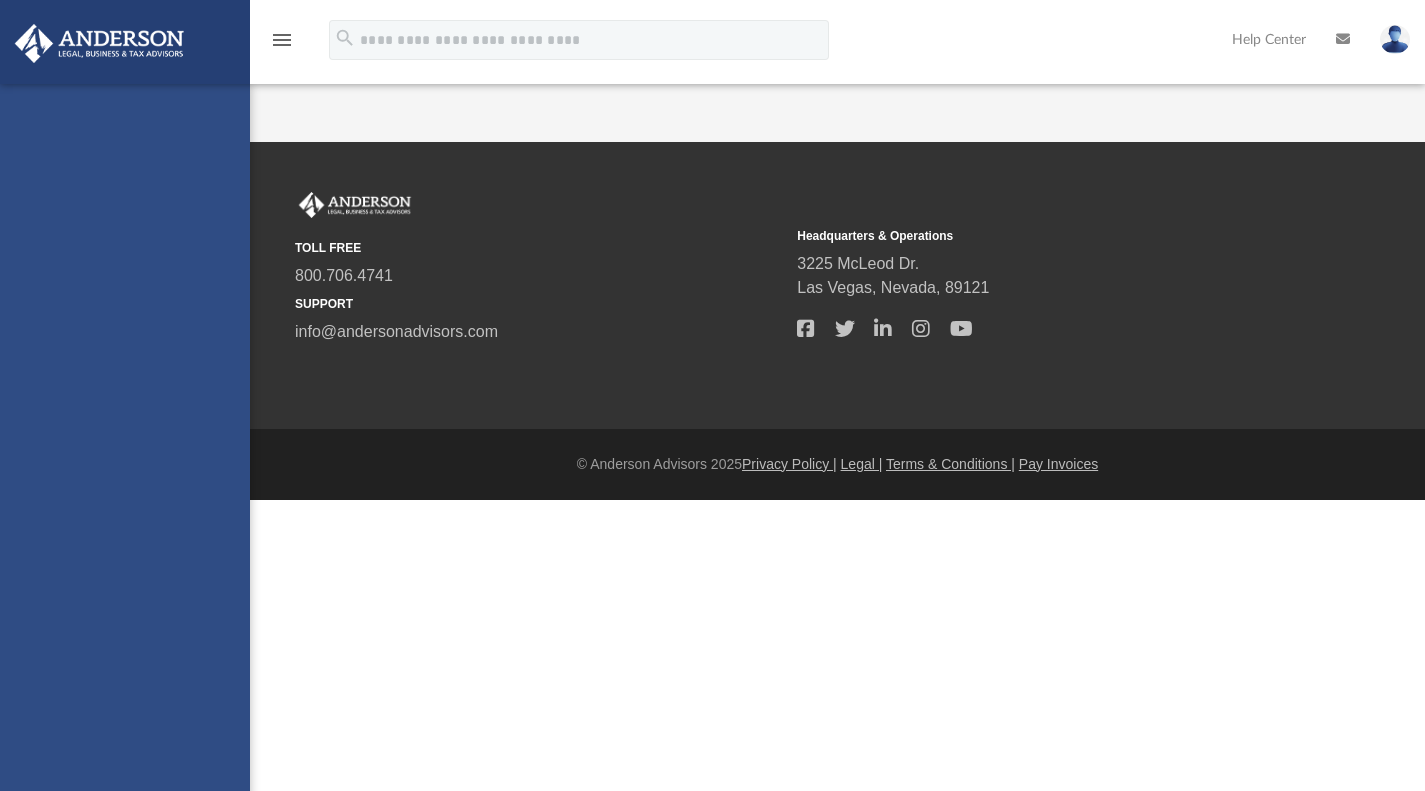 drag, startPoint x: 0, startPoint y: 0, endPoint x: 103, endPoint y: 453, distance: 464.56216 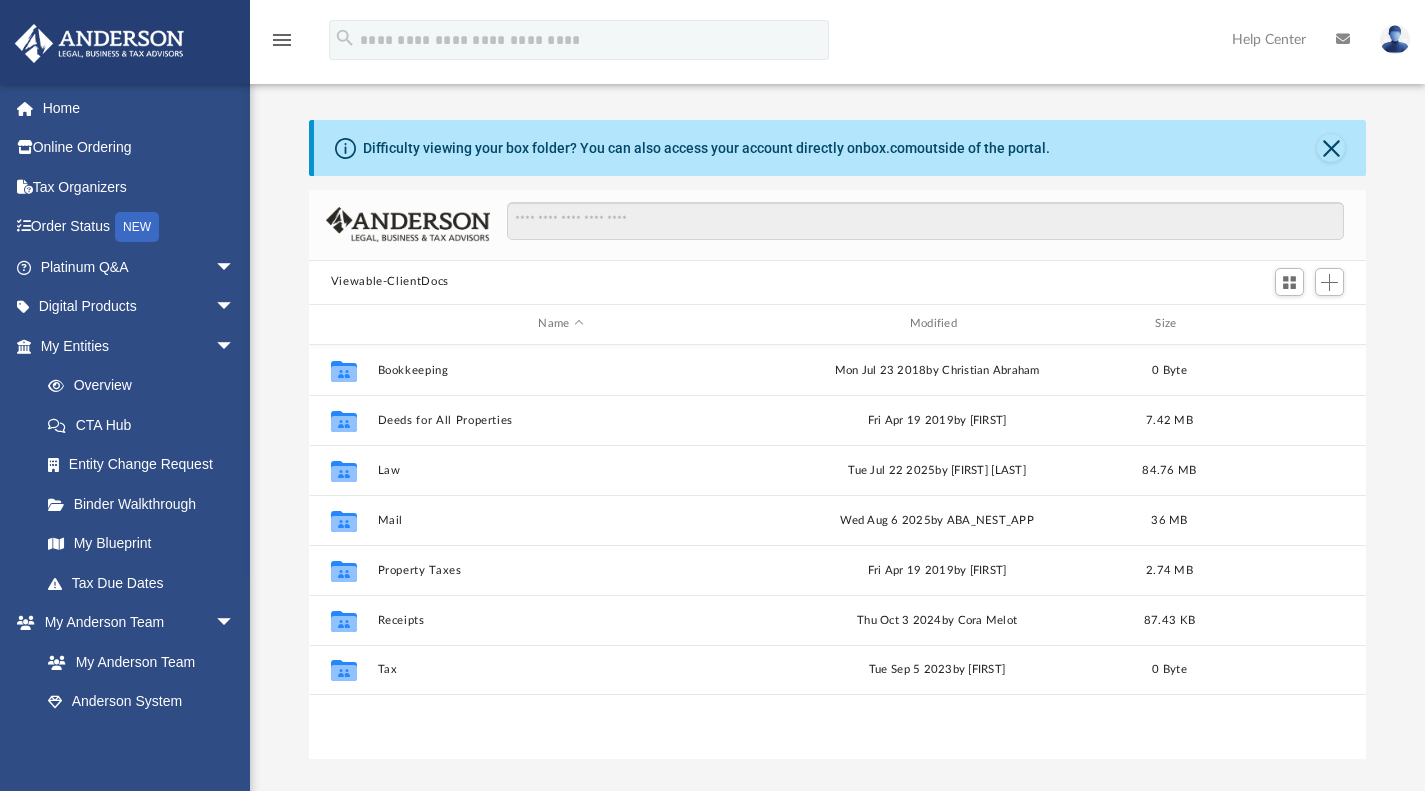 scroll, scrollTop: 16, scrollLeft: 16, axis: both 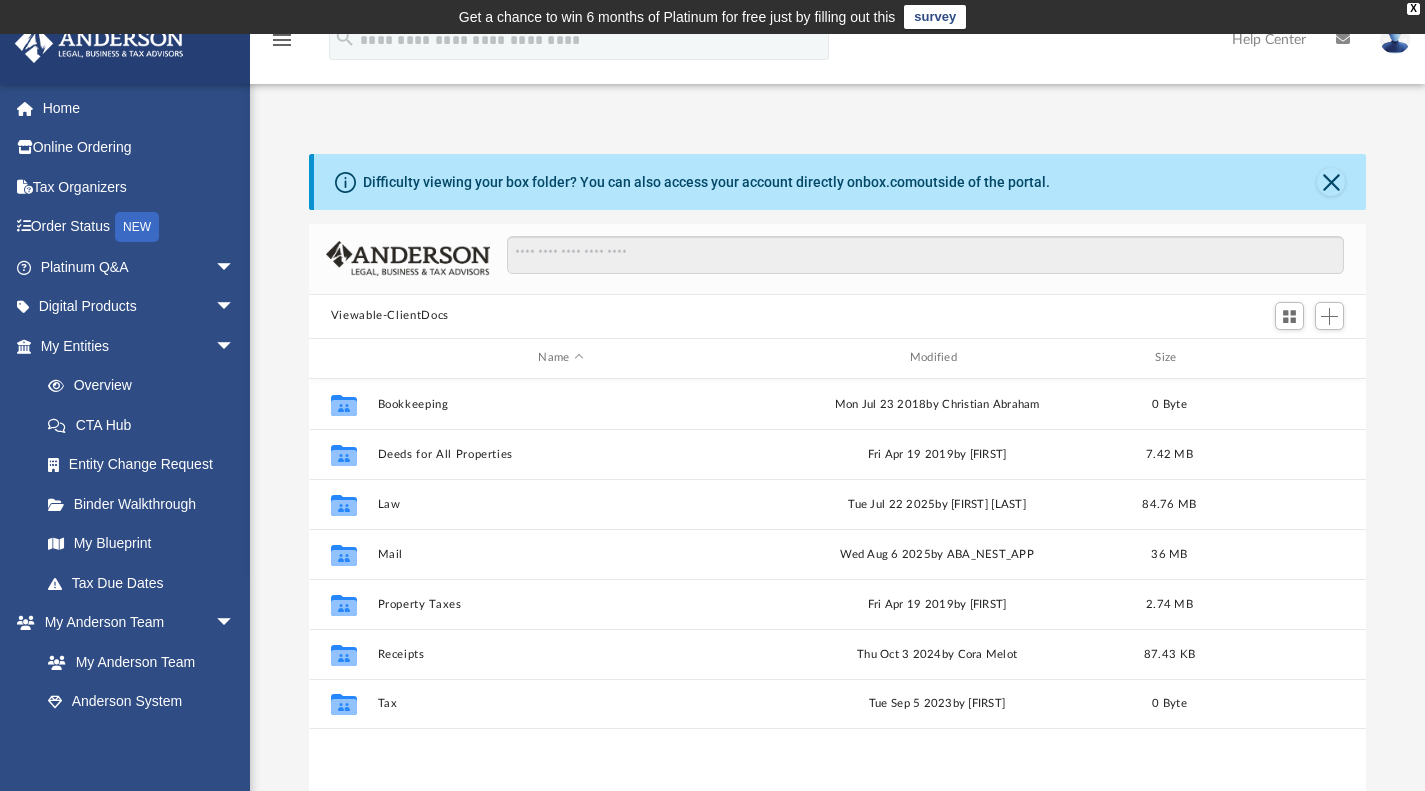 click on "arrow_drop_down" at bounding box center [235, 346] 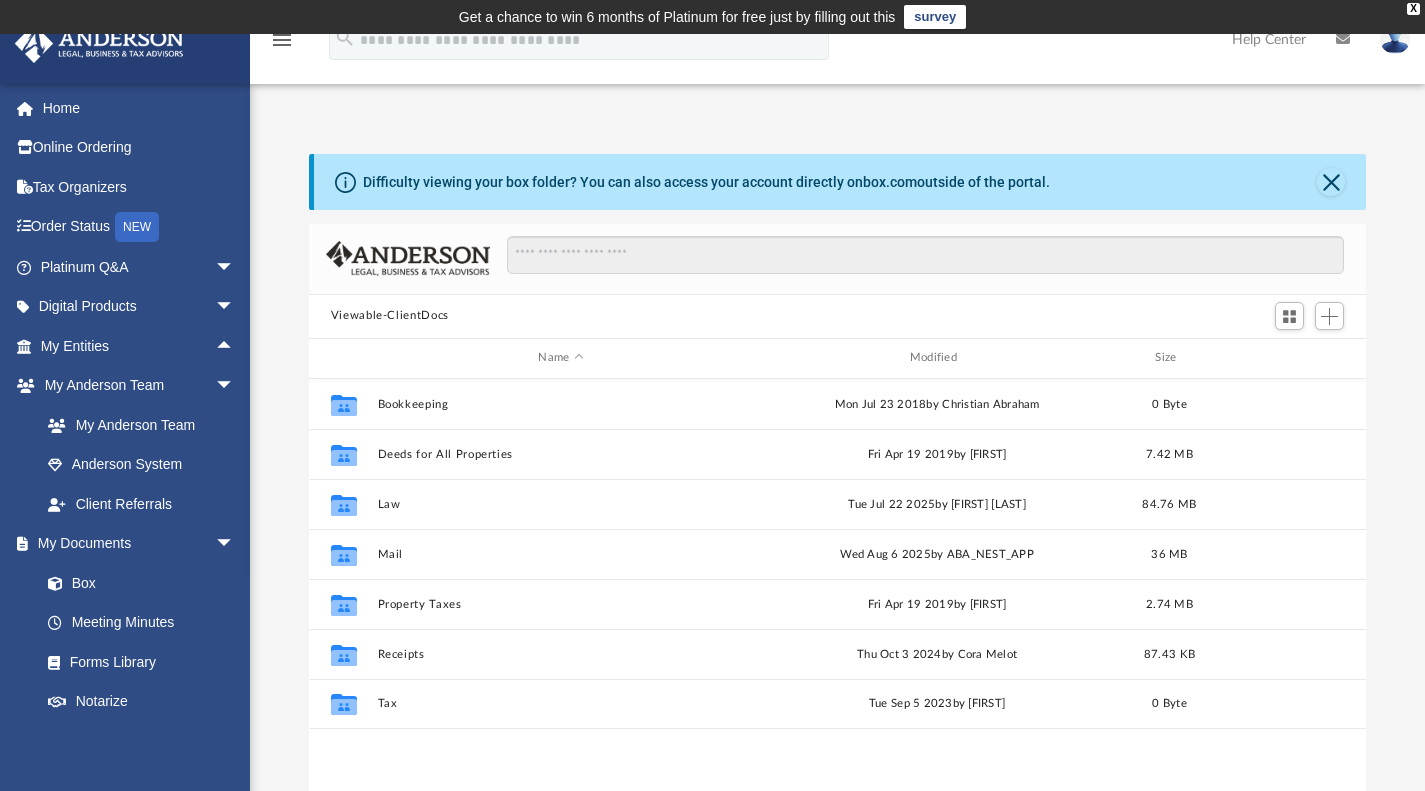 click on "Box" at bounding box center (136, 583) 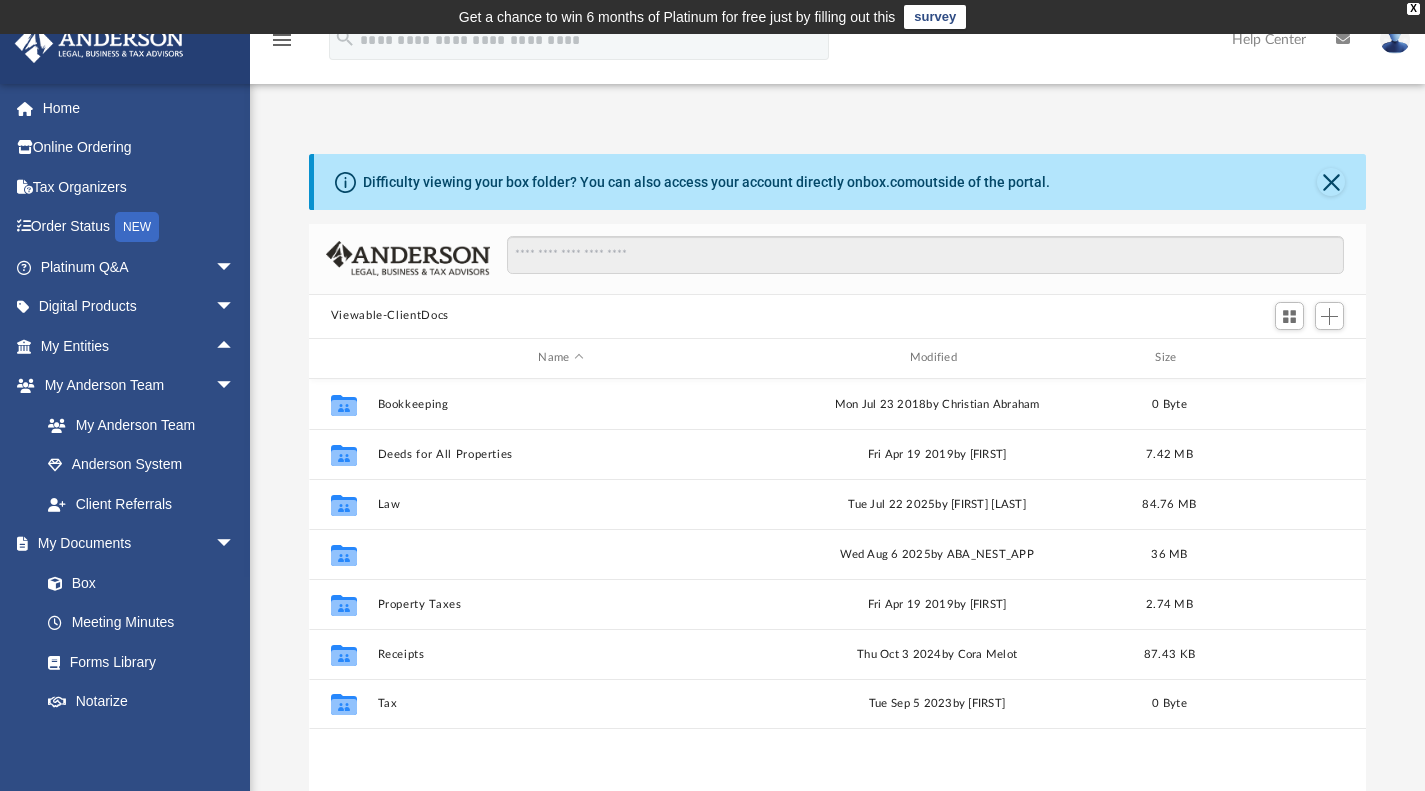 click on "Mail" at bounding box center (560, 553) 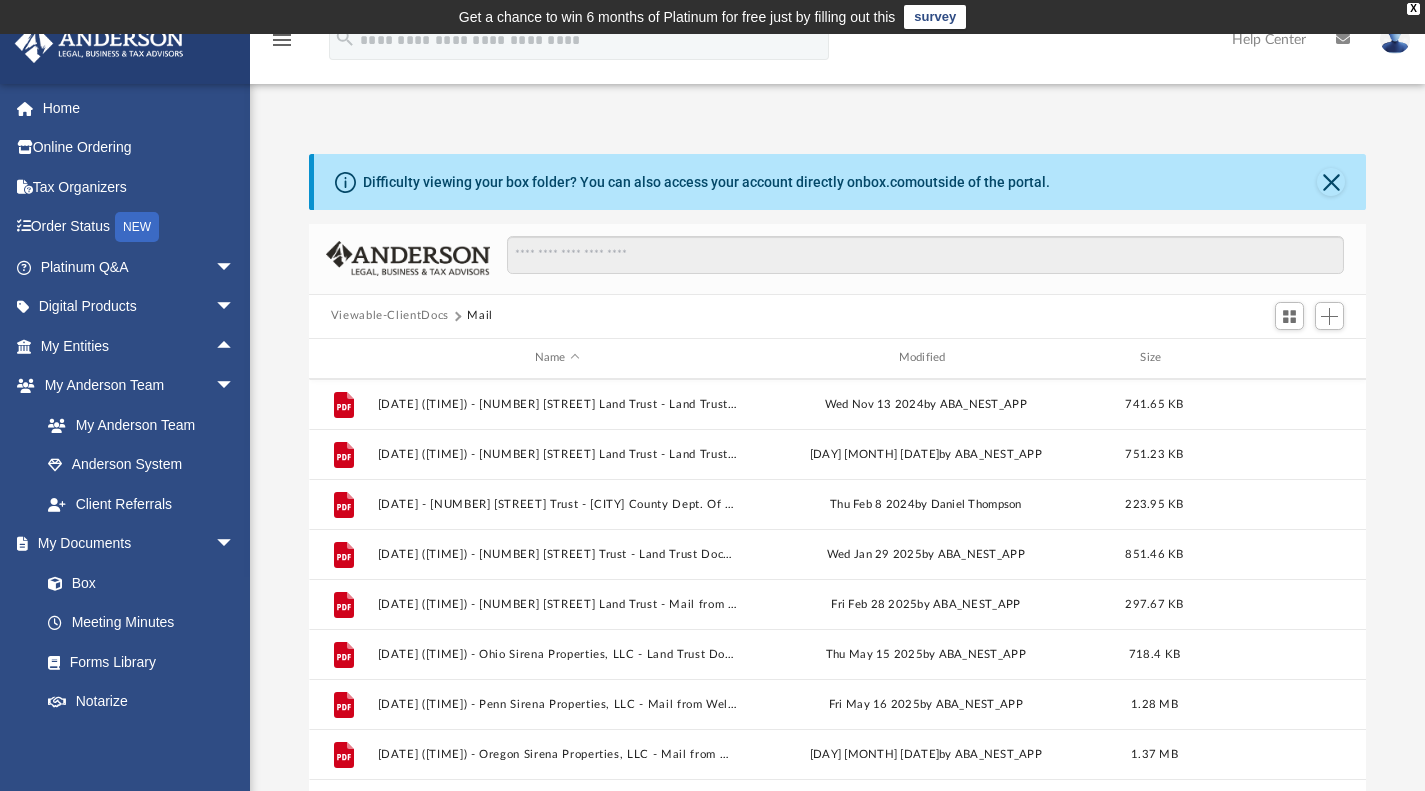 scroll, scrollTop: 1585, scrollLeft: 0, axis: vertical 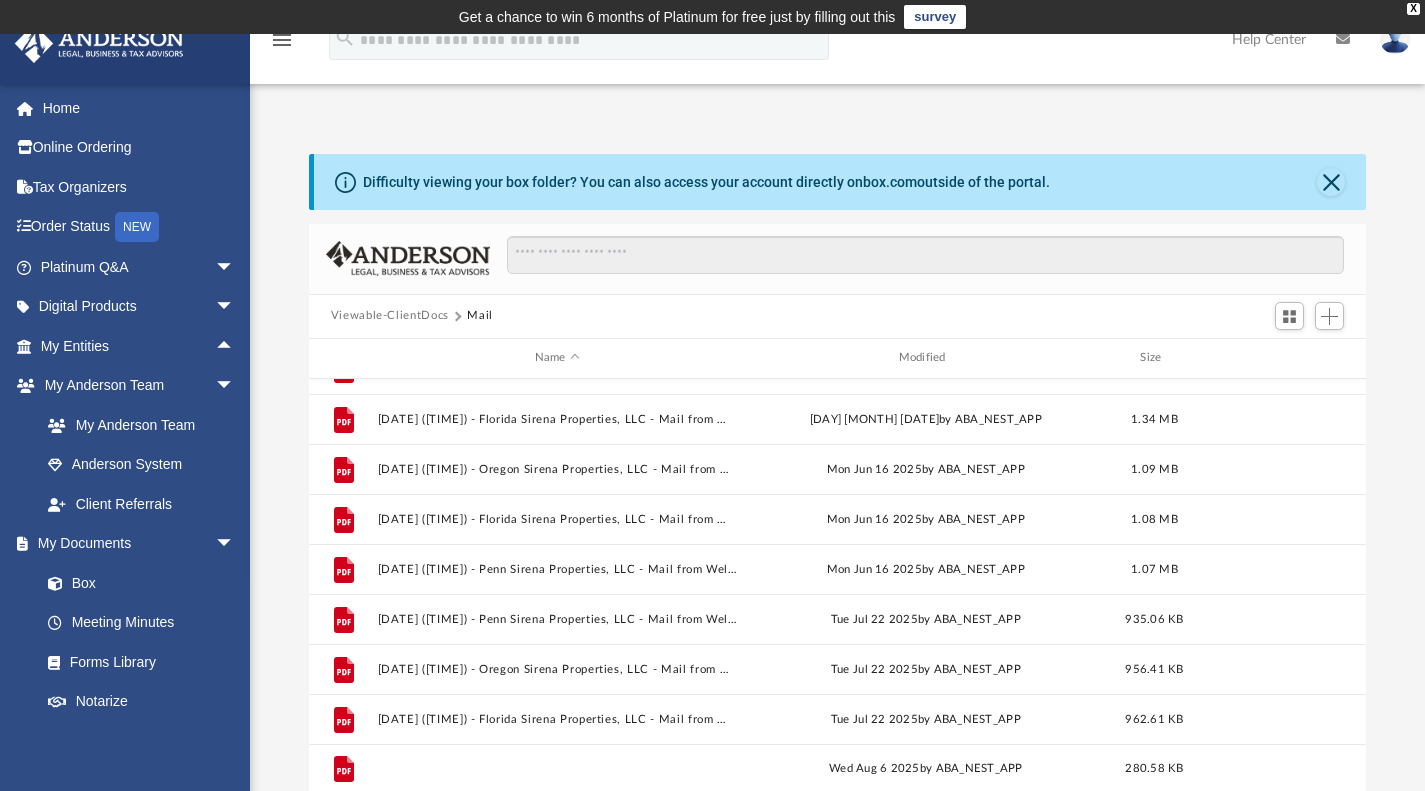 click on "[DATE] ([TIME]) - Oregon Sirena Properties, LLC - Mail from Secretary of State Corporation Division.pdf" at bounding box center (557, 768) 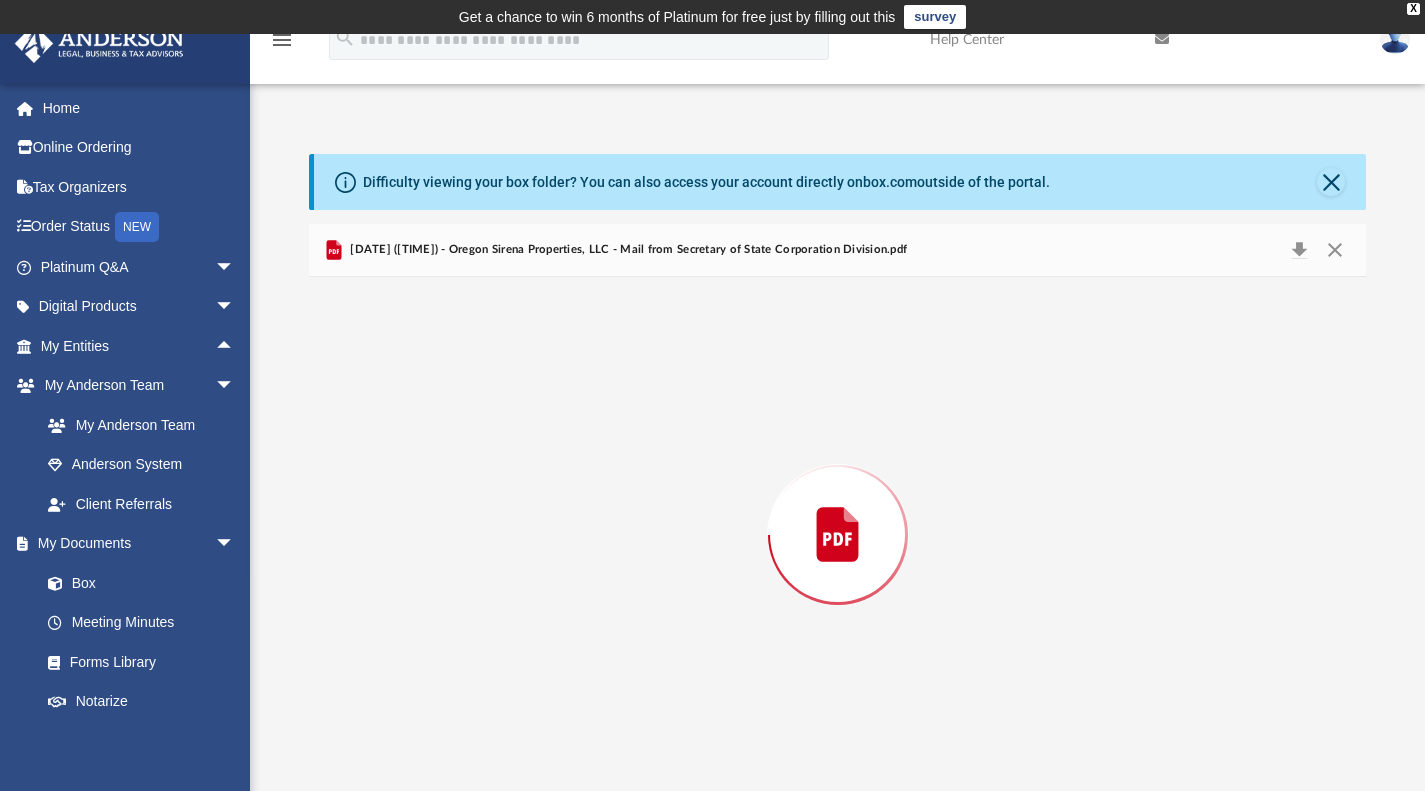 scroll, scrollTop: 2, scrollLeft: 0, axis: vertical 